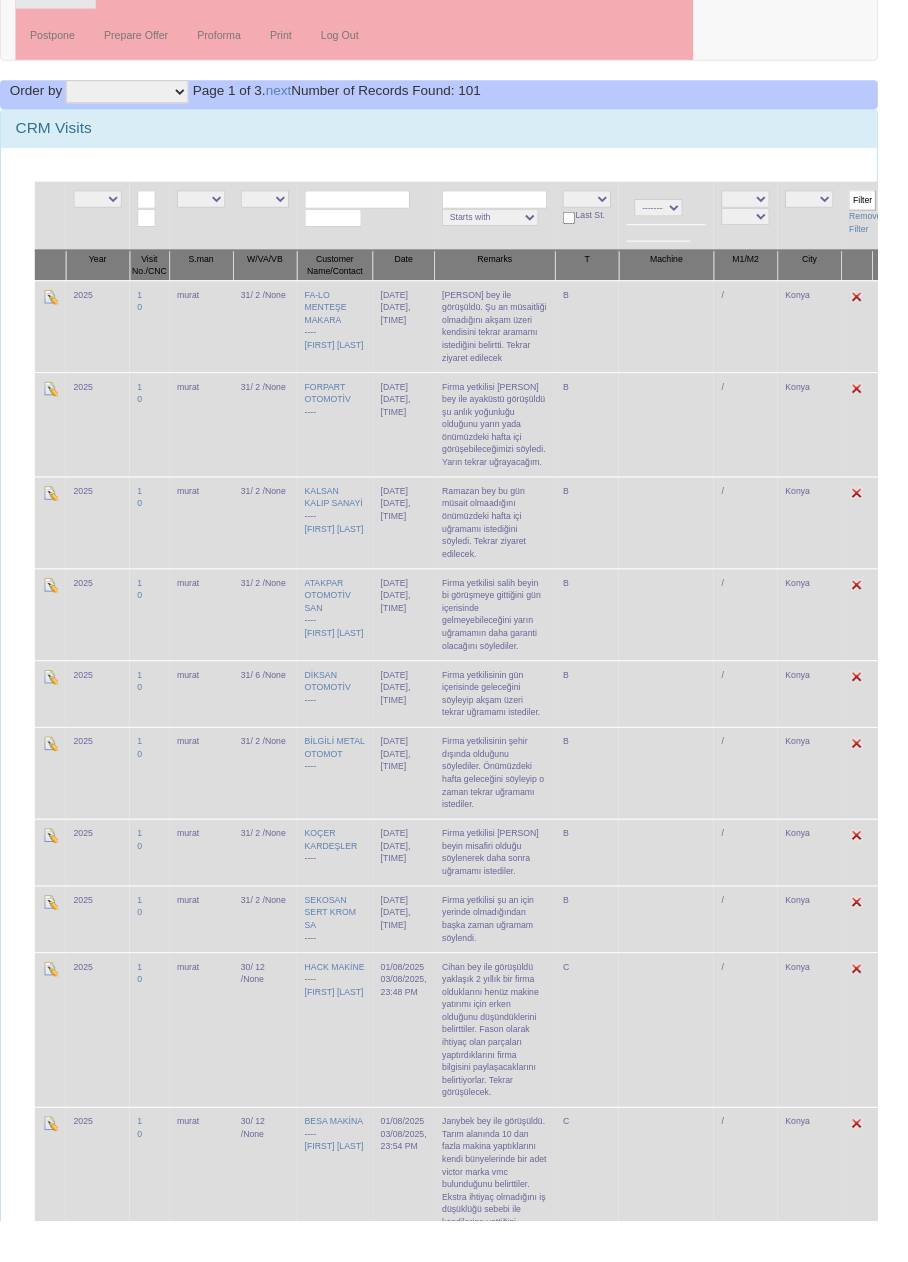 scroll, scrollTop: 92, scrollLeft: 0, axis: vertical 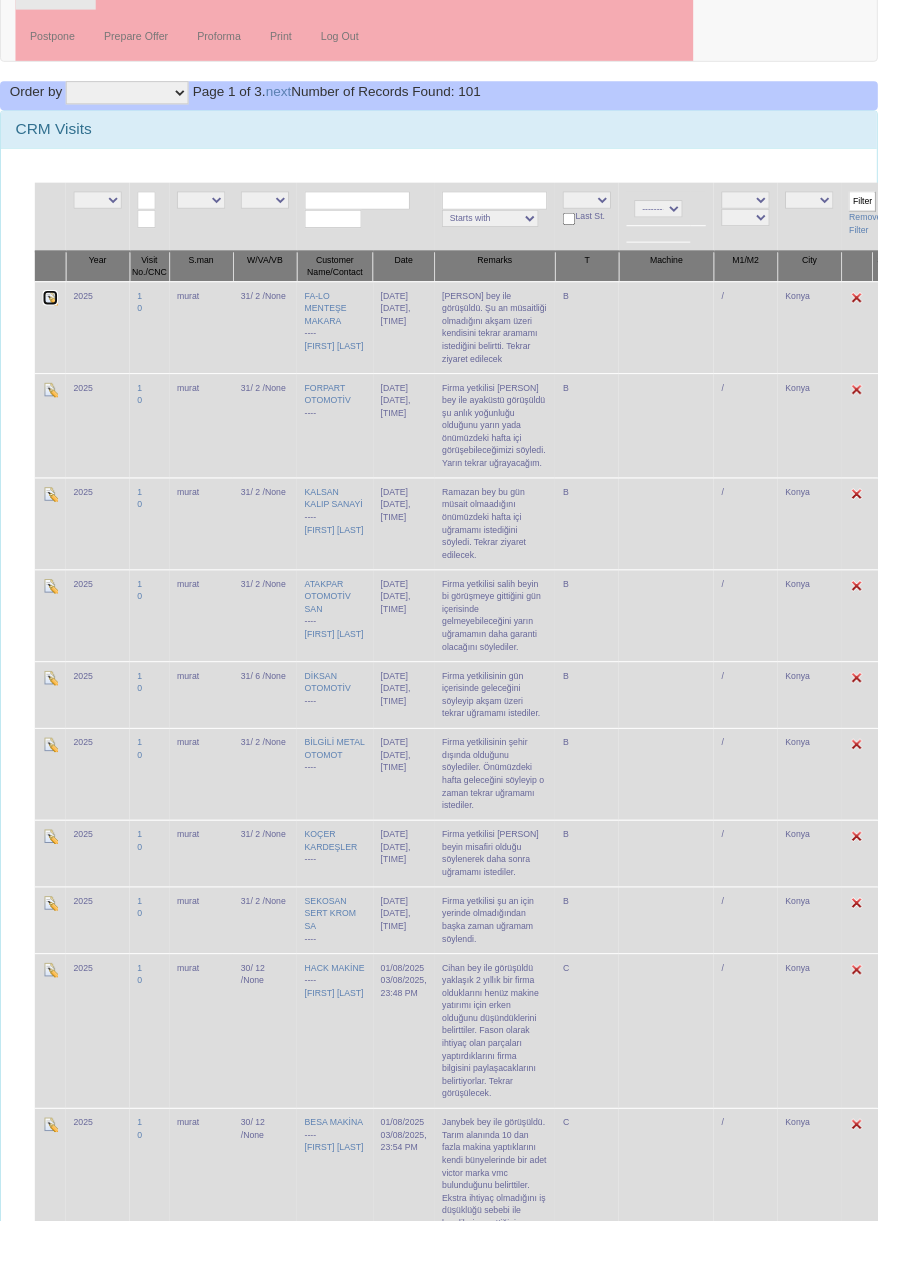 click at bounding box center [52, 308] 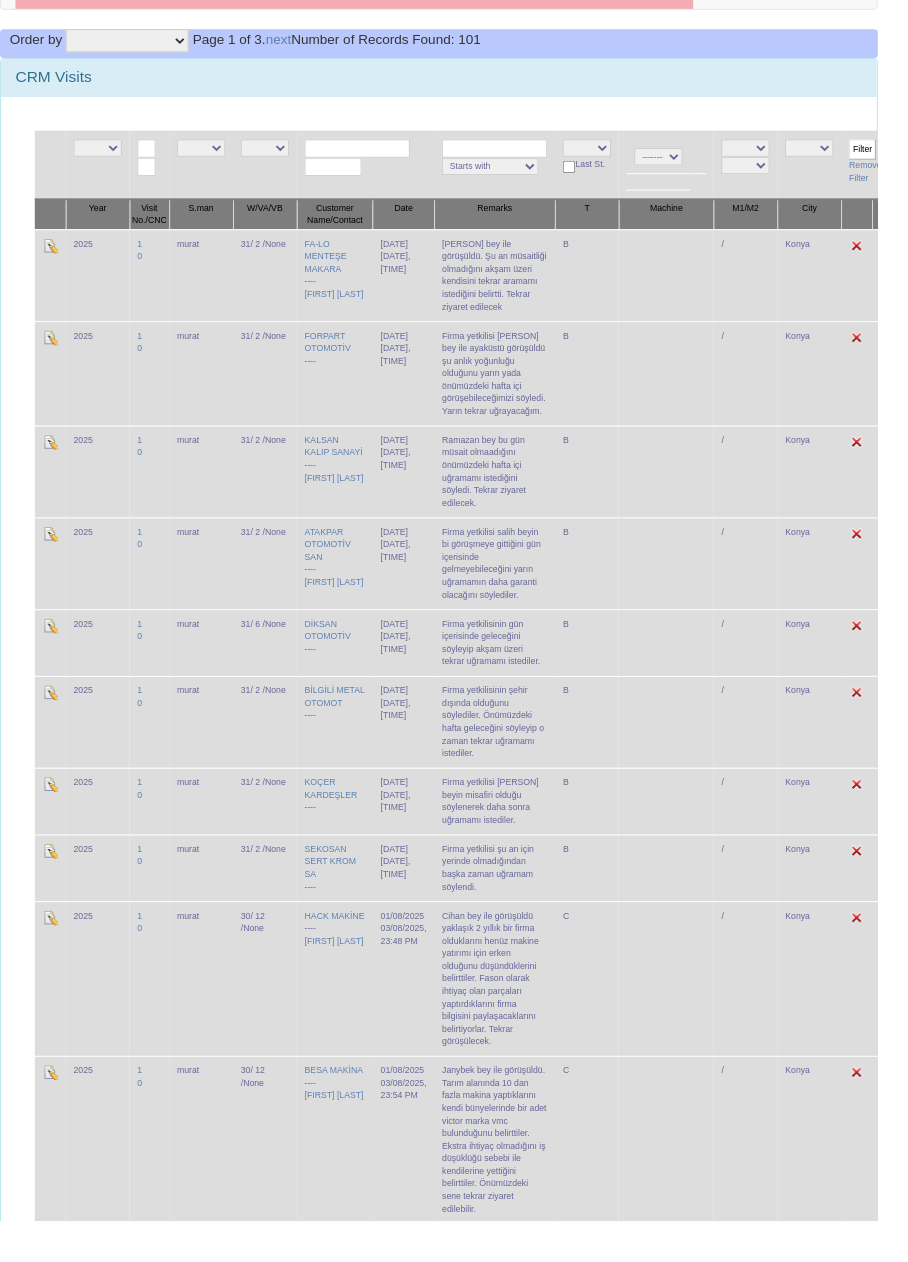 scroll, scrollTop: 0, scrollLeft: 0, axis: both 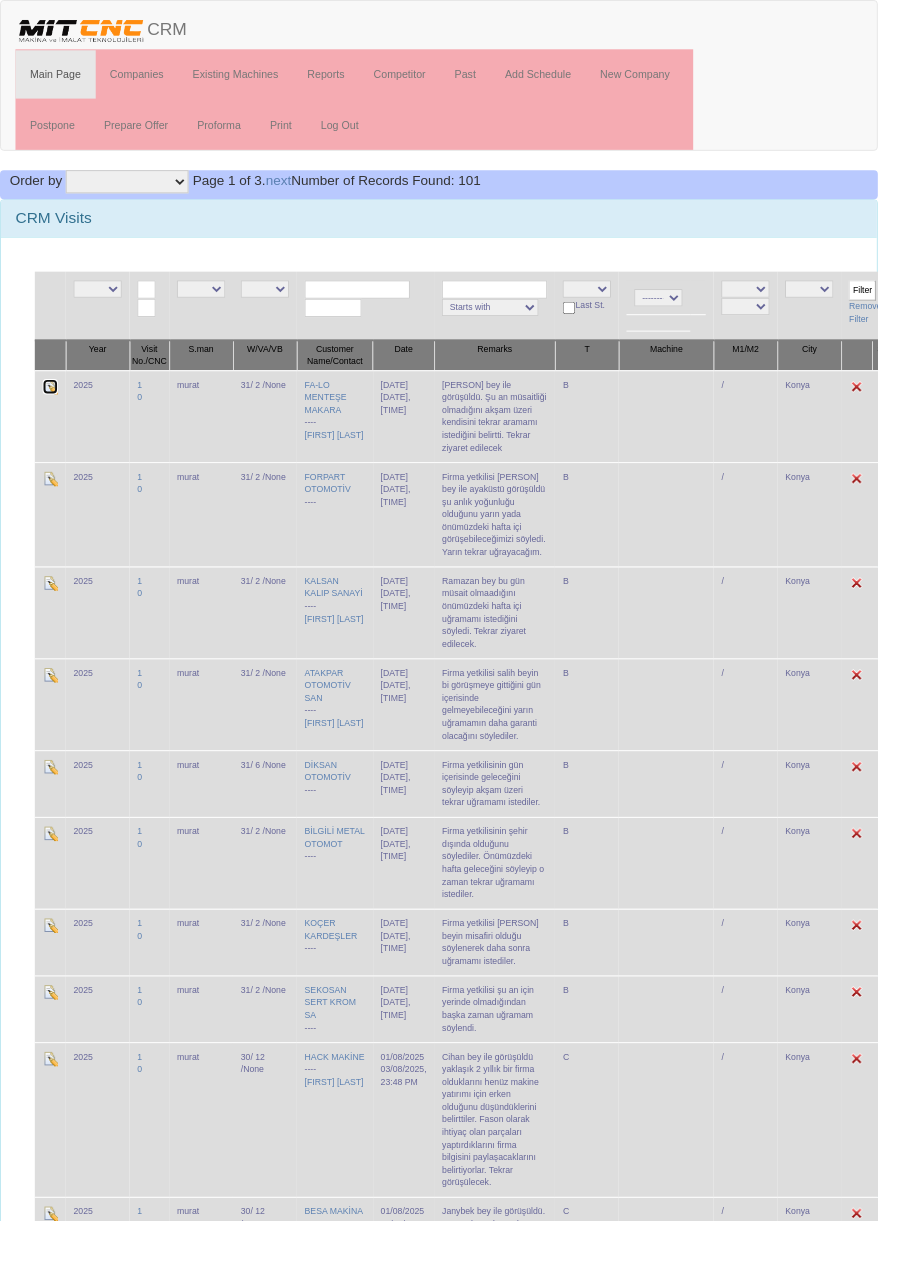 click at bounding box center (52, 400) 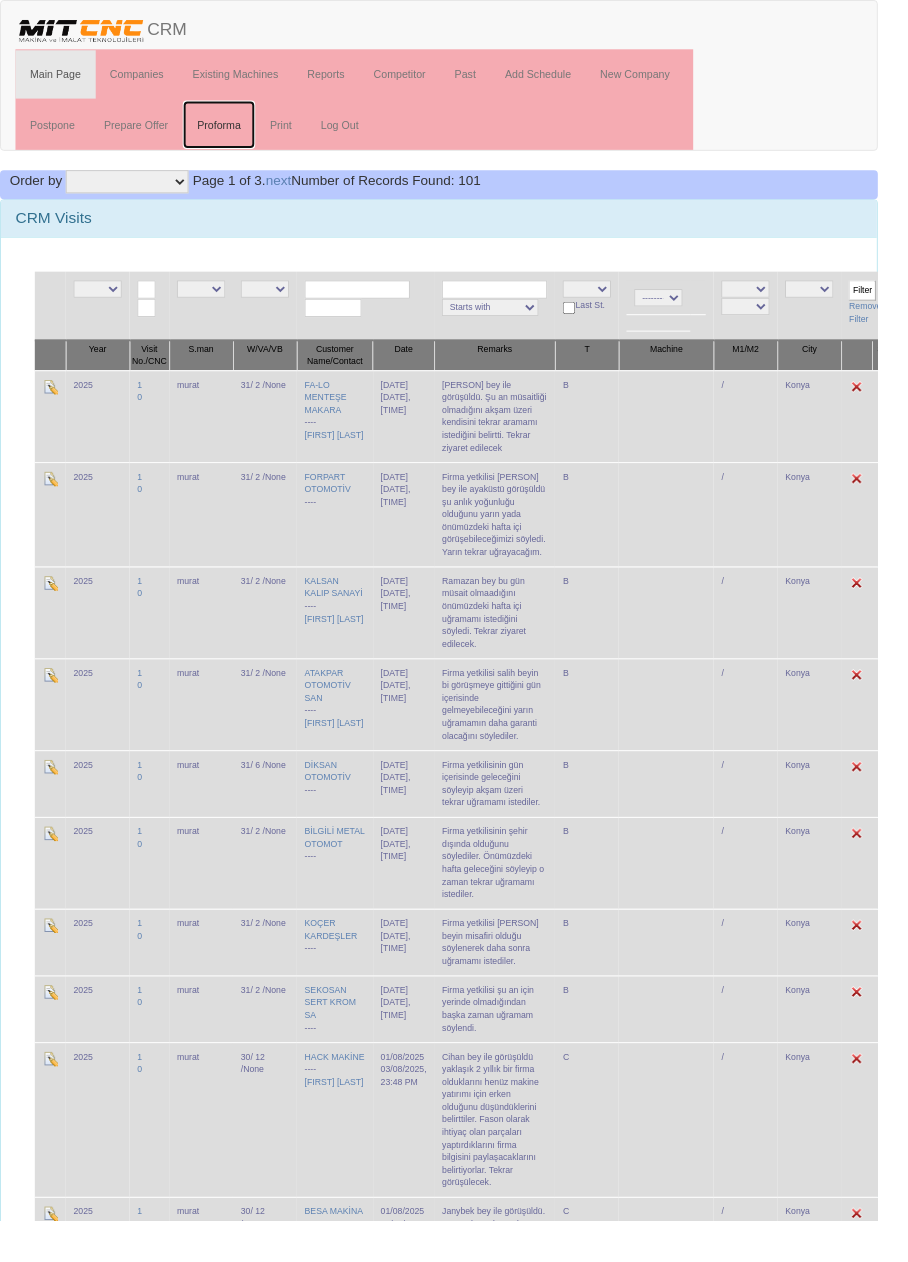click on "Proforma" at bounding box center (226, 129) 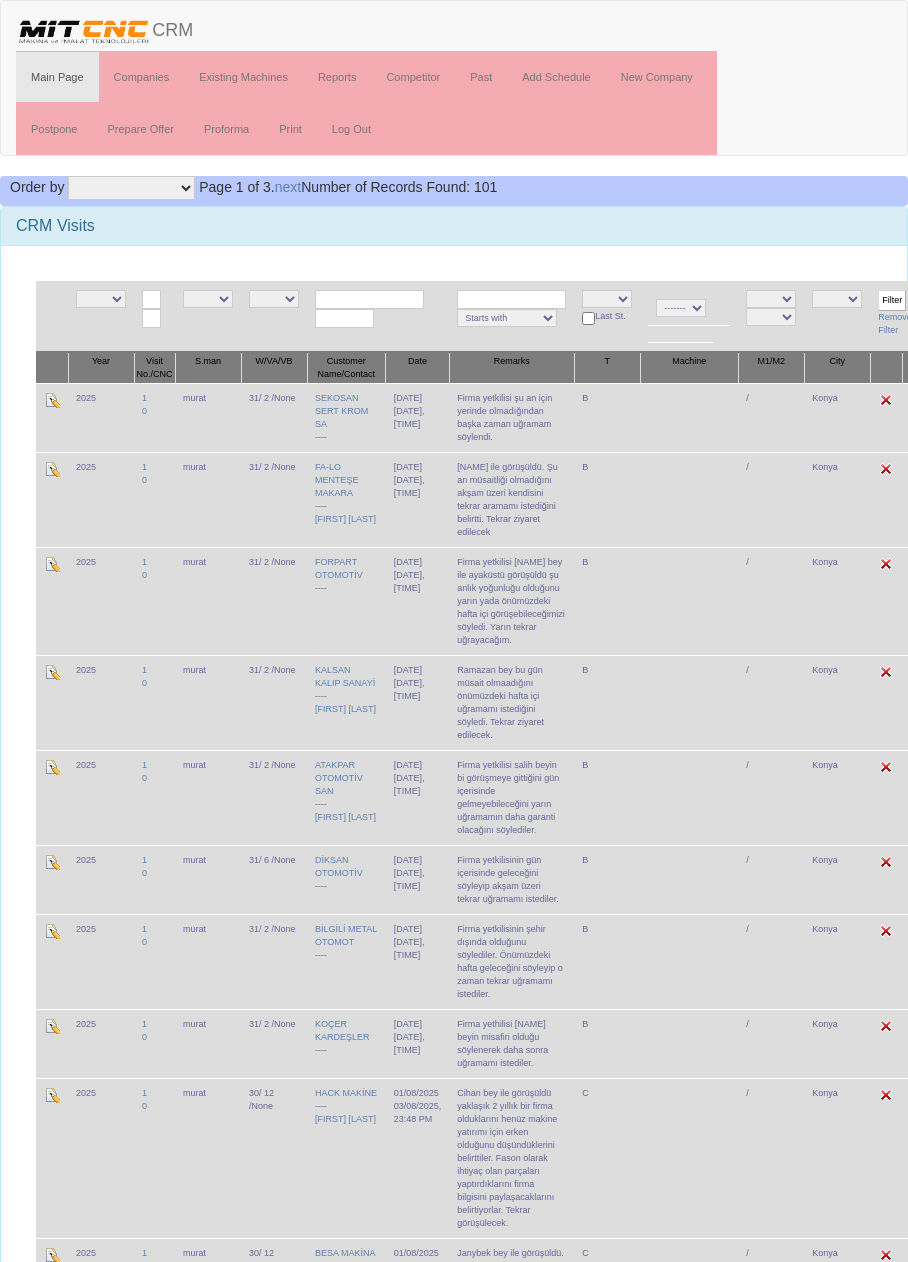 scroll, scrollTop: 0, scrollLeft: 0, axis: both 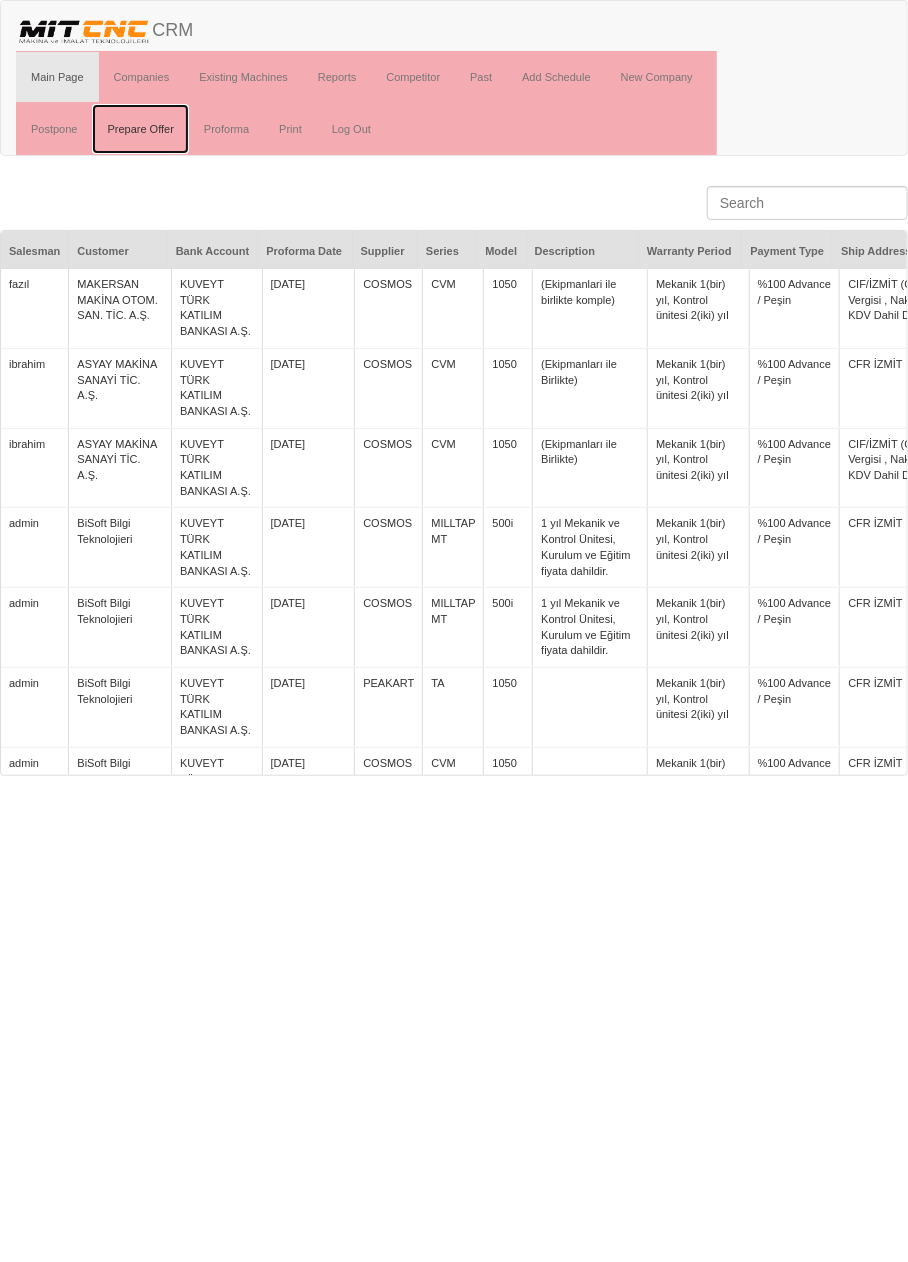 click on "Prepare Offer" at bounding box center [140, 129] 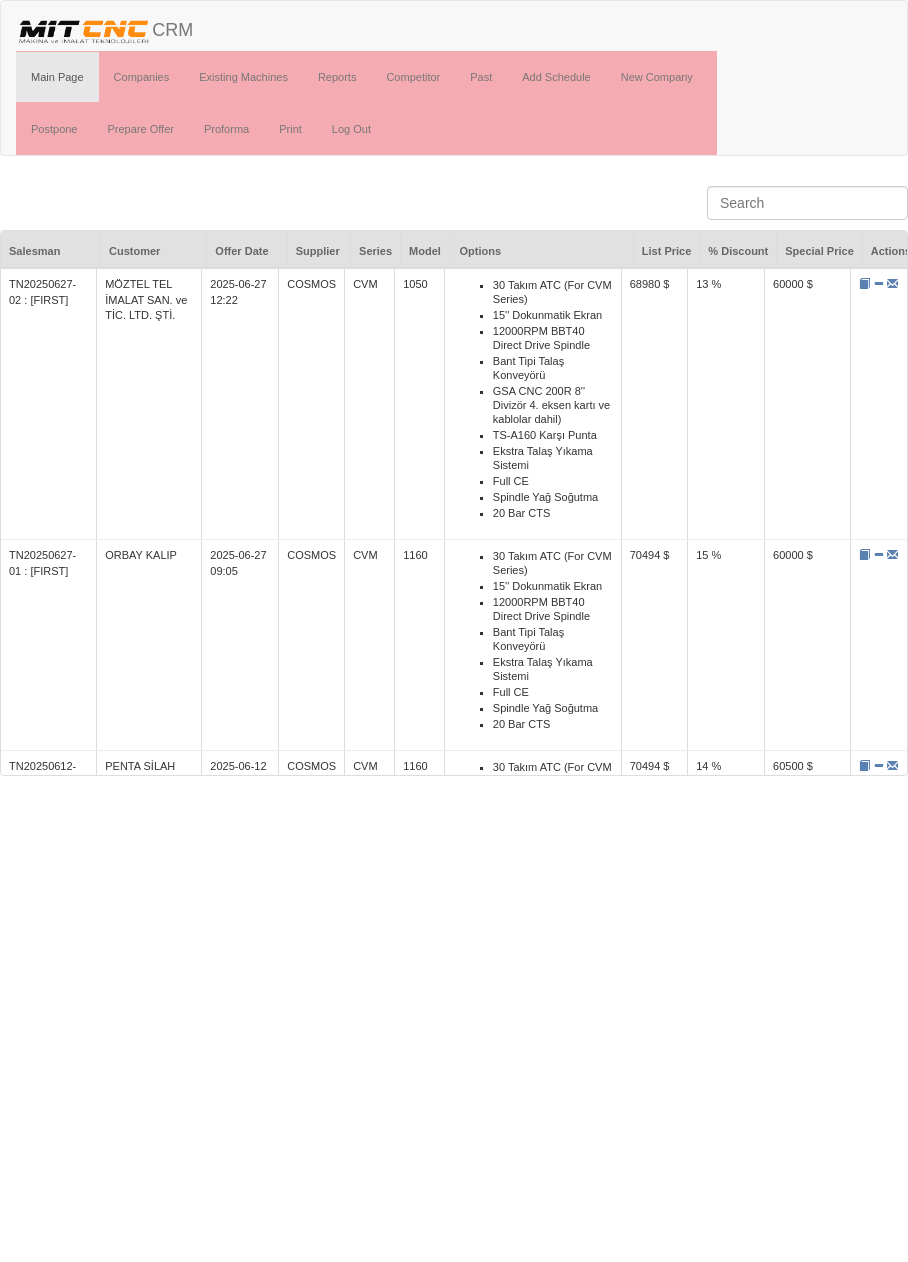 scroll, scrollTop: 0, scrollLeft: 0, axis: both 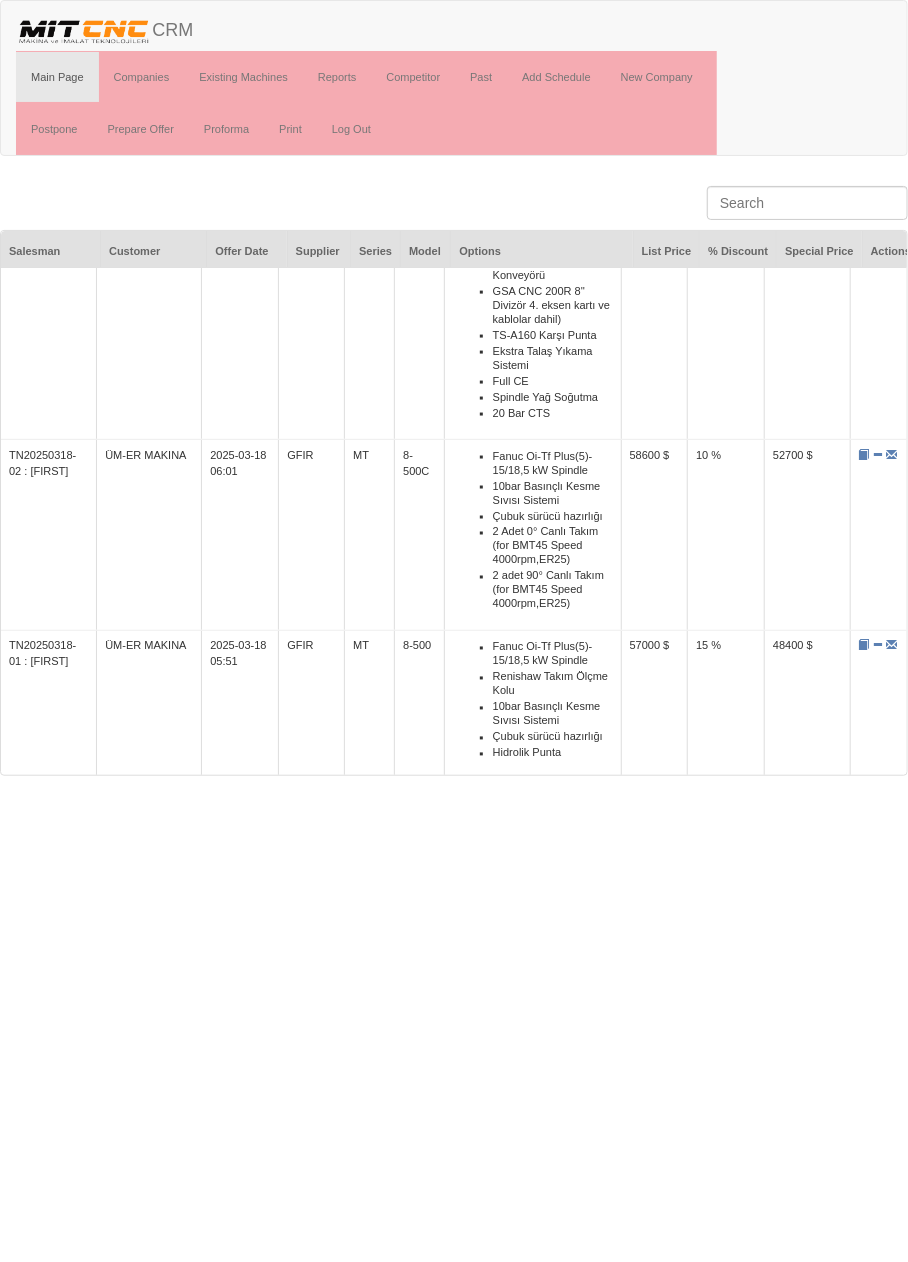 click on "10bar Basınçlı Kesme Sıvısı Sistemi" at bounding box center [553, 493] 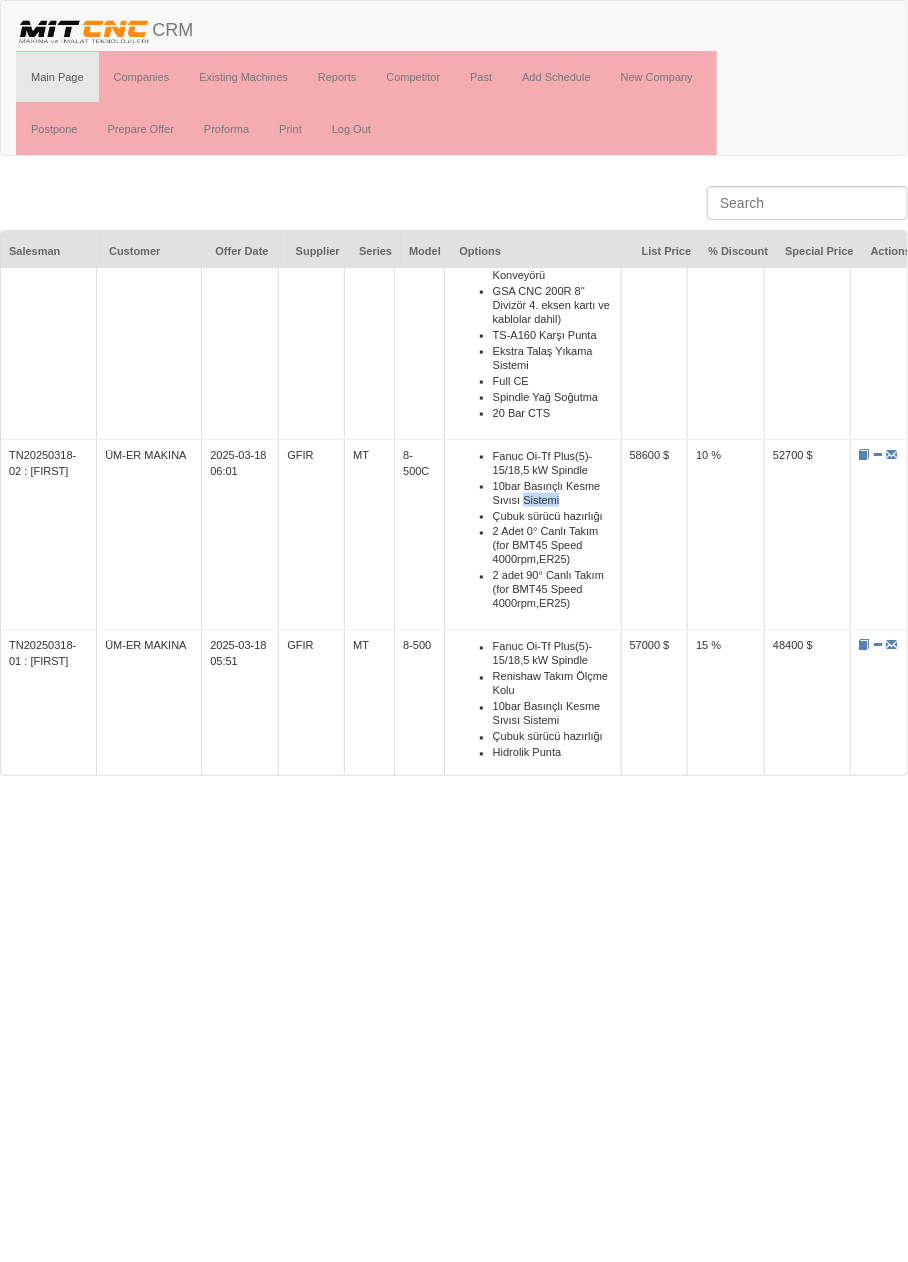 click on "2 Adet 0° Canlı Takım (for BMT45 Speed 4000rpm,ER25)" at bounding box center [553, 546] 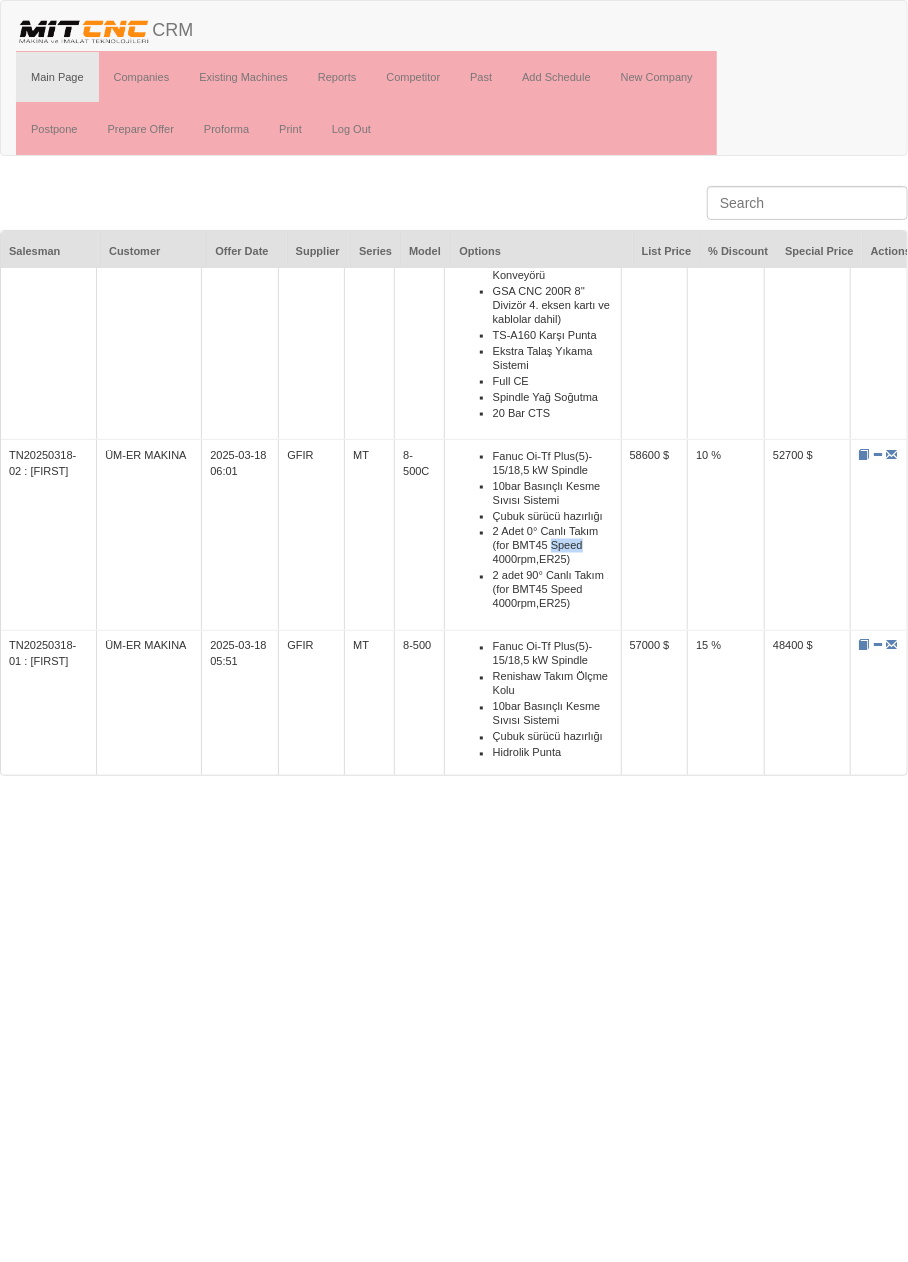 click on "Fanuc Oi-Tf Plus(5)- 15/18,5 kW Spindle
Renishaw Takım Ölçme Kolu
10bar Basınçlı Kesme Sıvısı Sistemi
Çubuk sürücü hazırlığı
Hidrolik Punta" at bounding box center [532, 705] 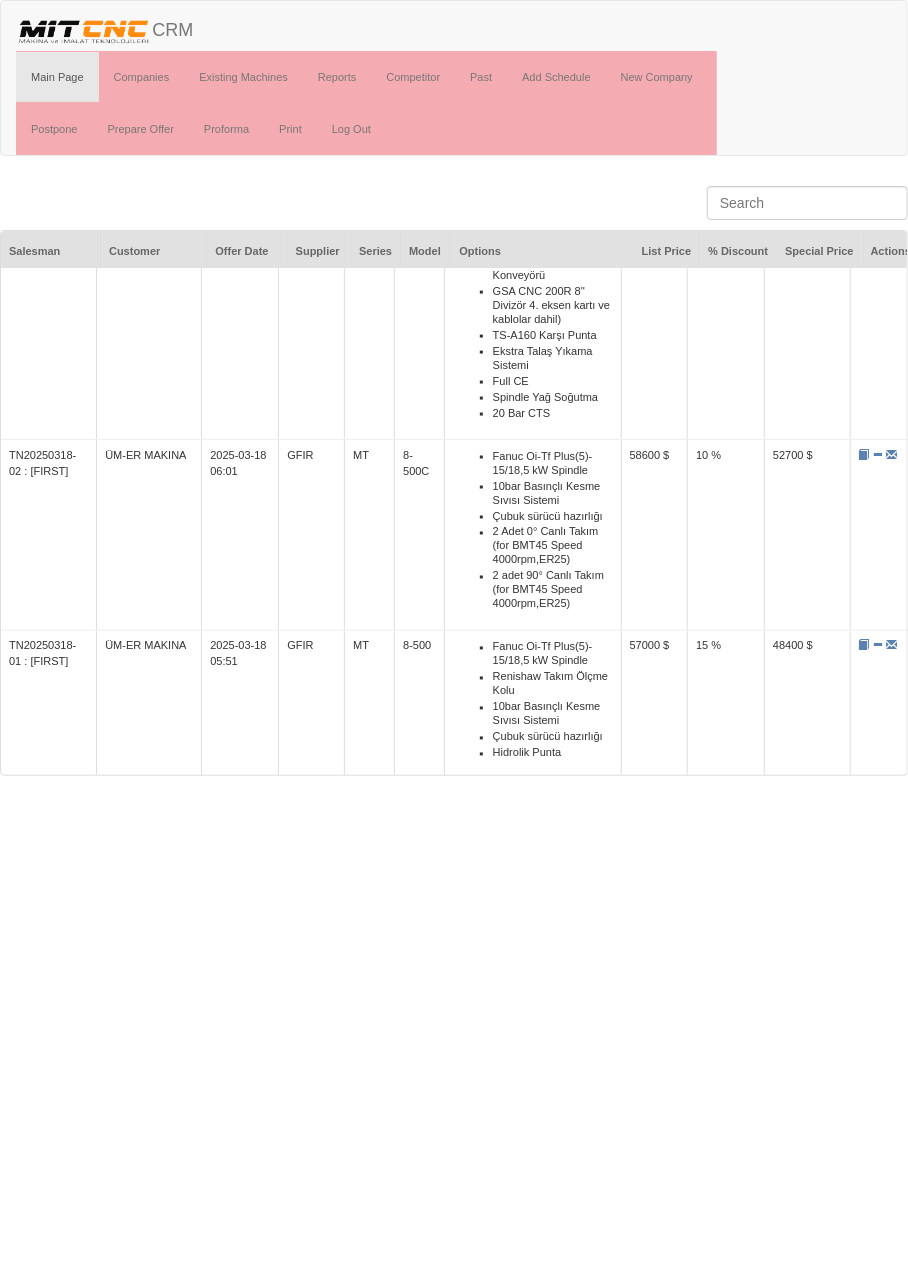 click on "TN20250627-02 : [FIRST]" at bounding box center [454, 388] 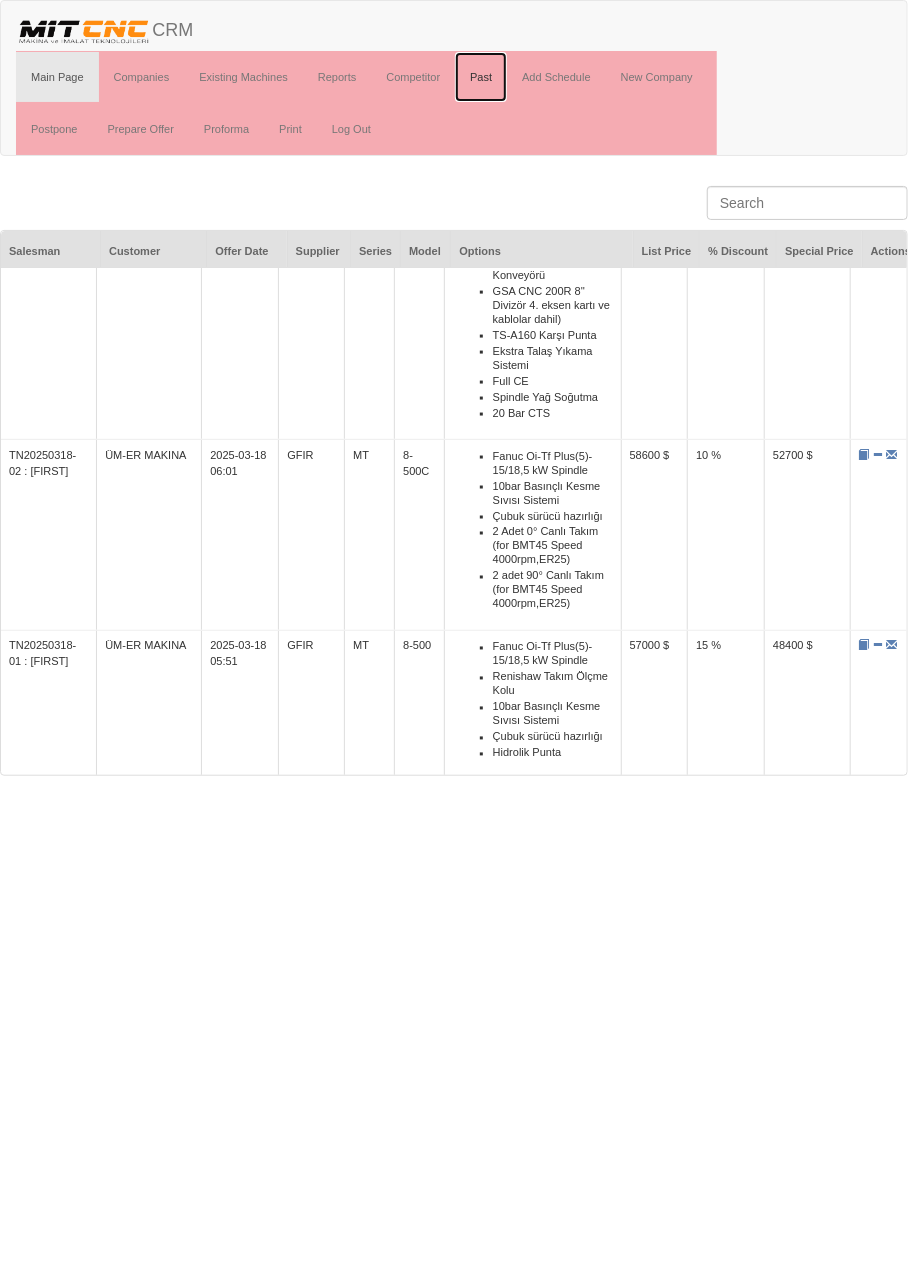 click on "Past" at bounding box center (481, 77) 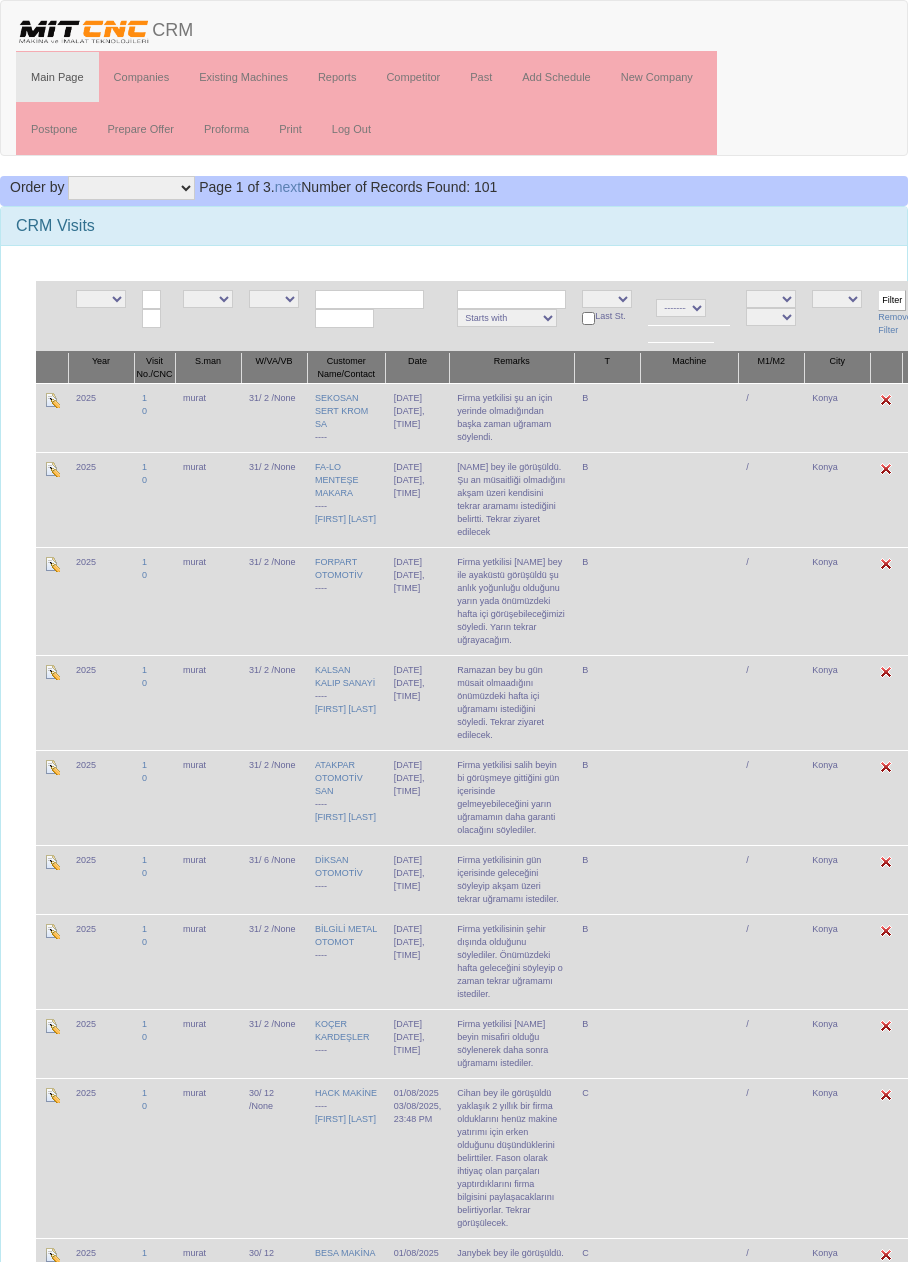 scroll, scrollTop: 0, scrollLeft: 0, axis: both 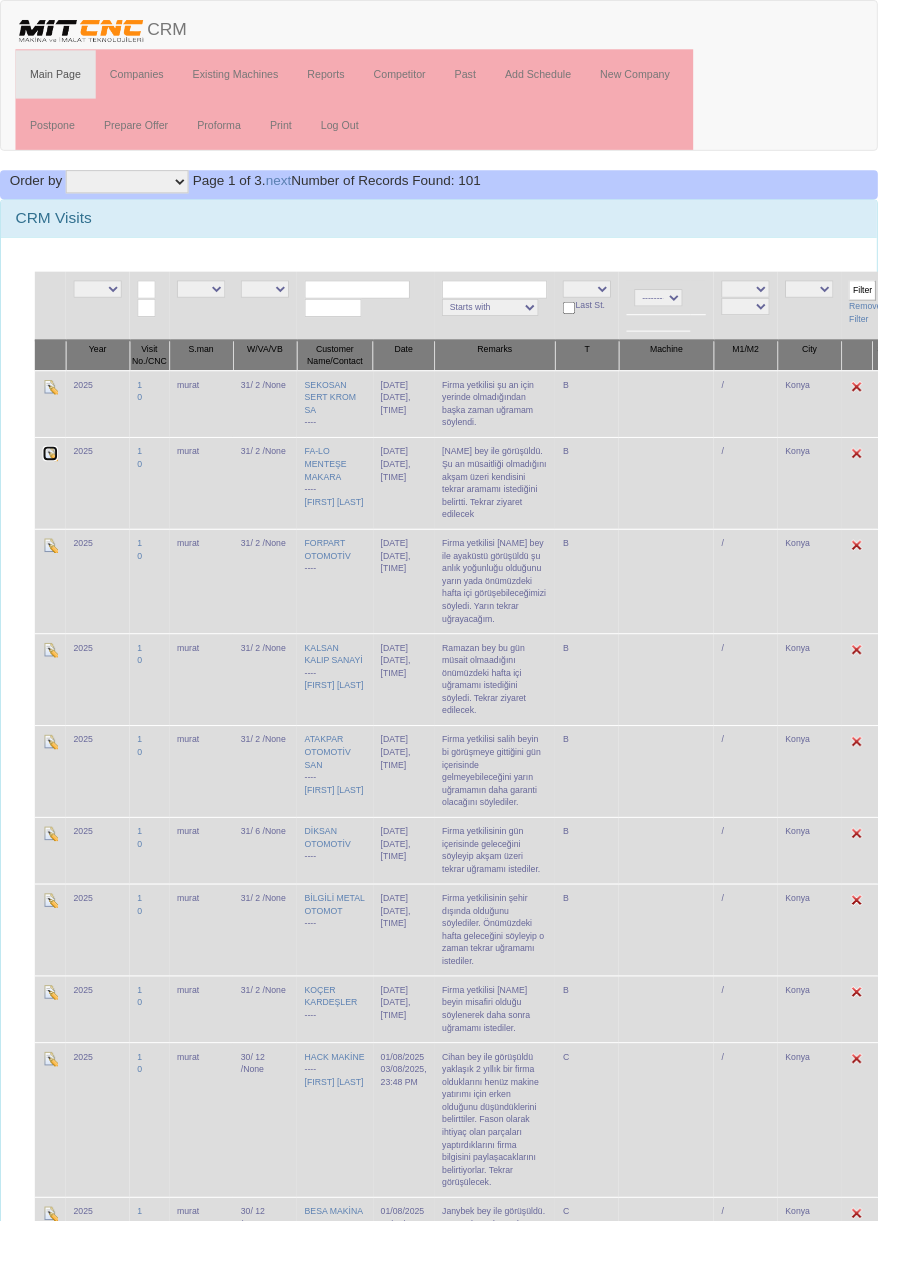 click at bounding box center (52, 469) 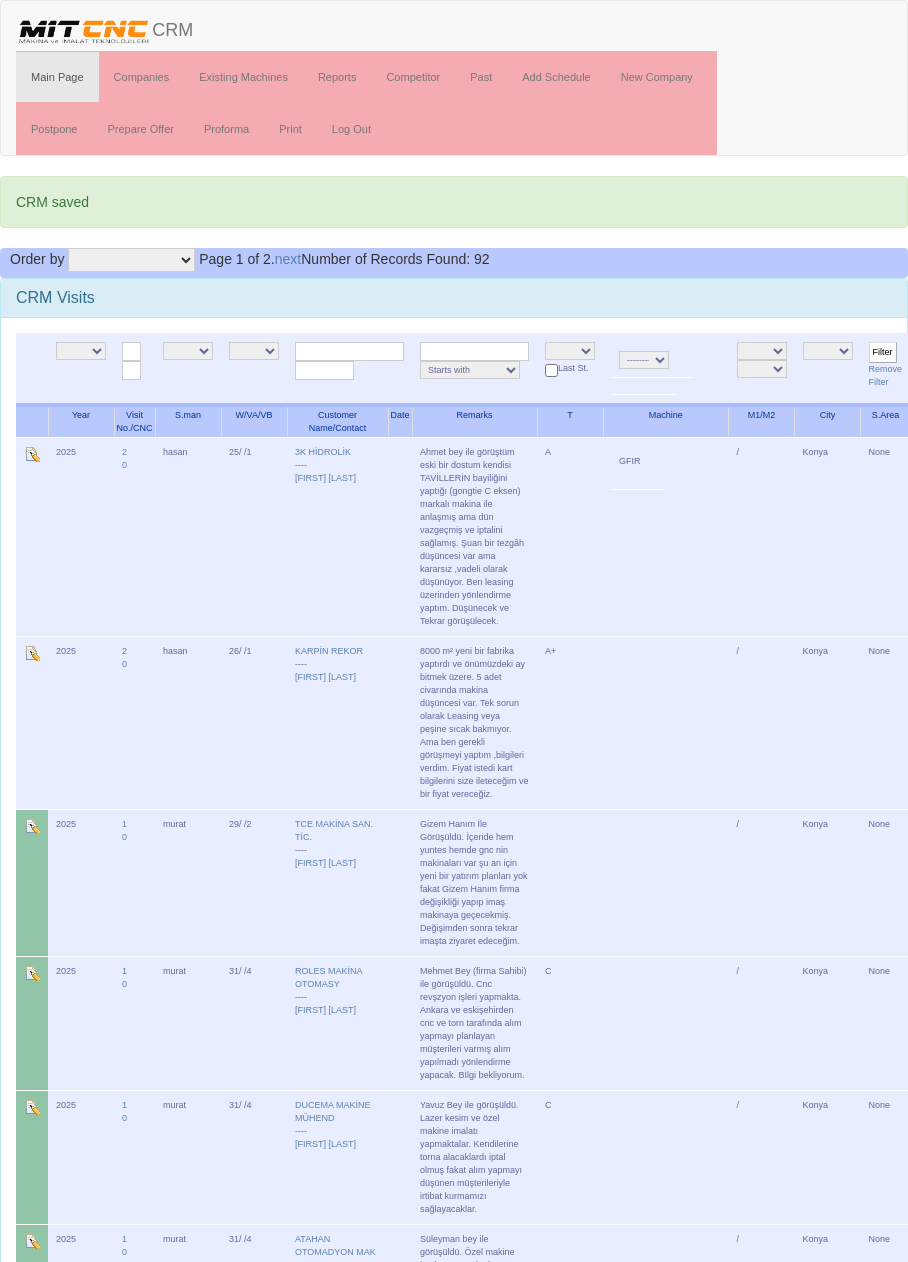 scroll, scrollTop: 0, scrollLeft: 0, axis: both 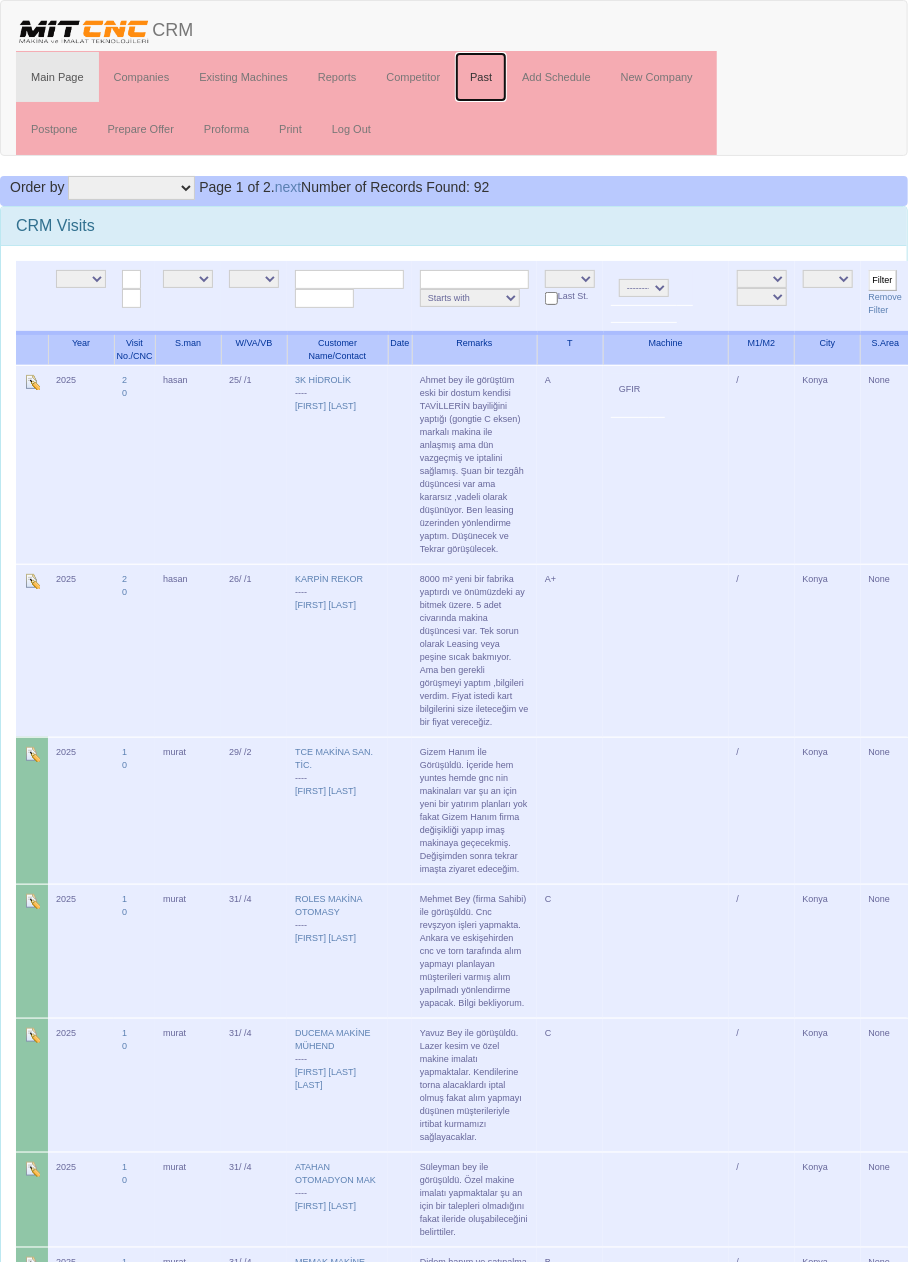 click on "Past" at bounding box center (481, 77) 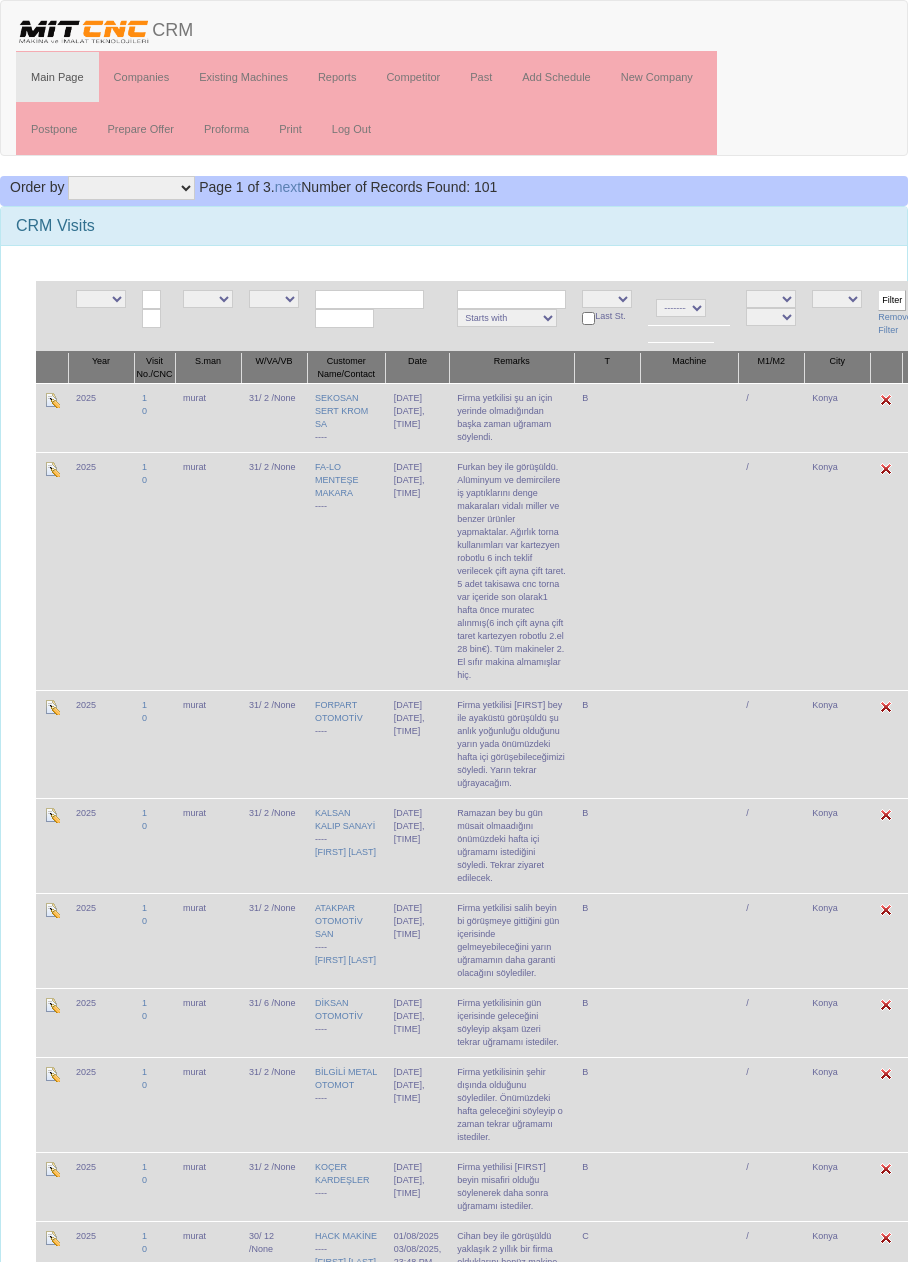 scroll, scrollTop: 0, scrollLeft: 0, axis: both 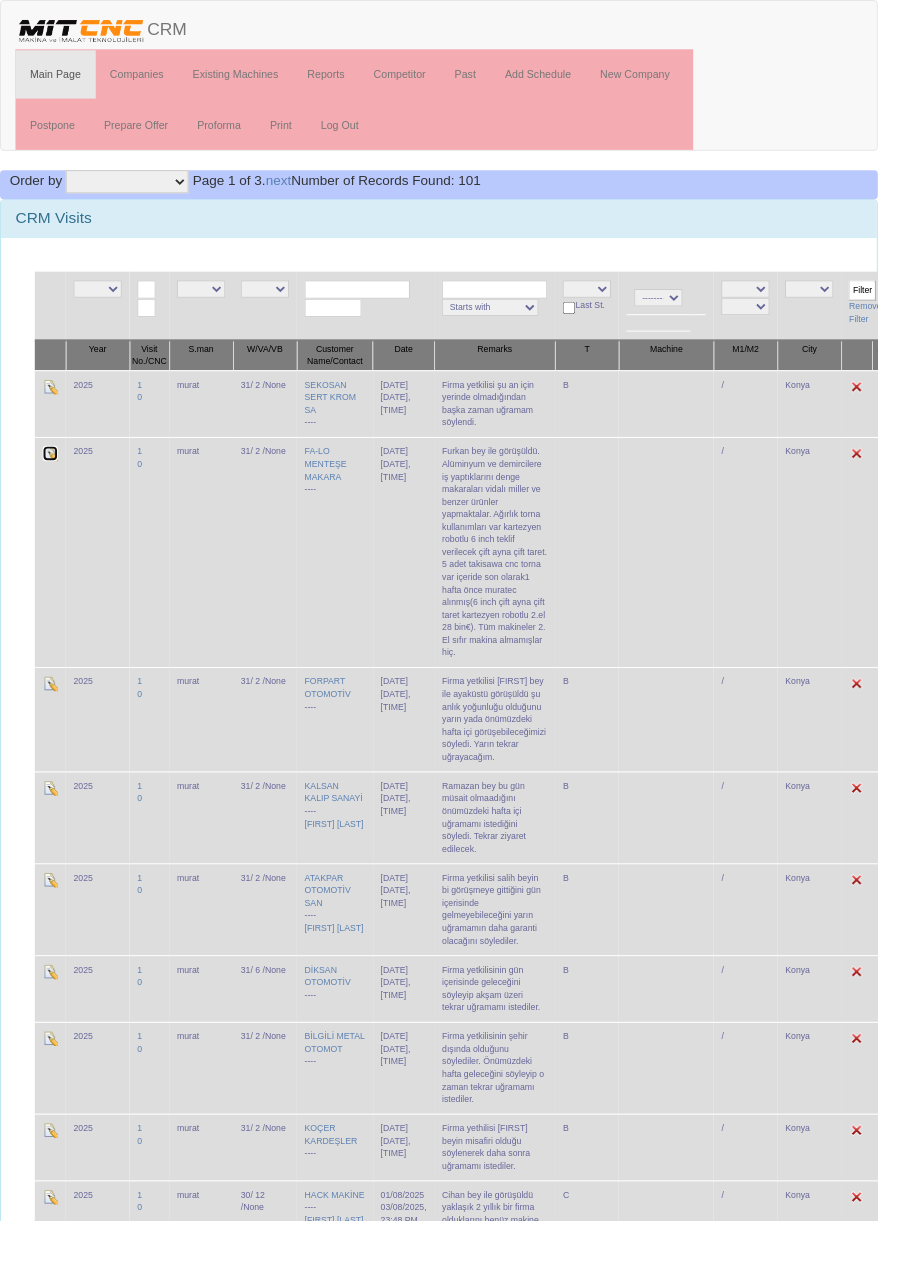 click at bounding box center (52, 469) 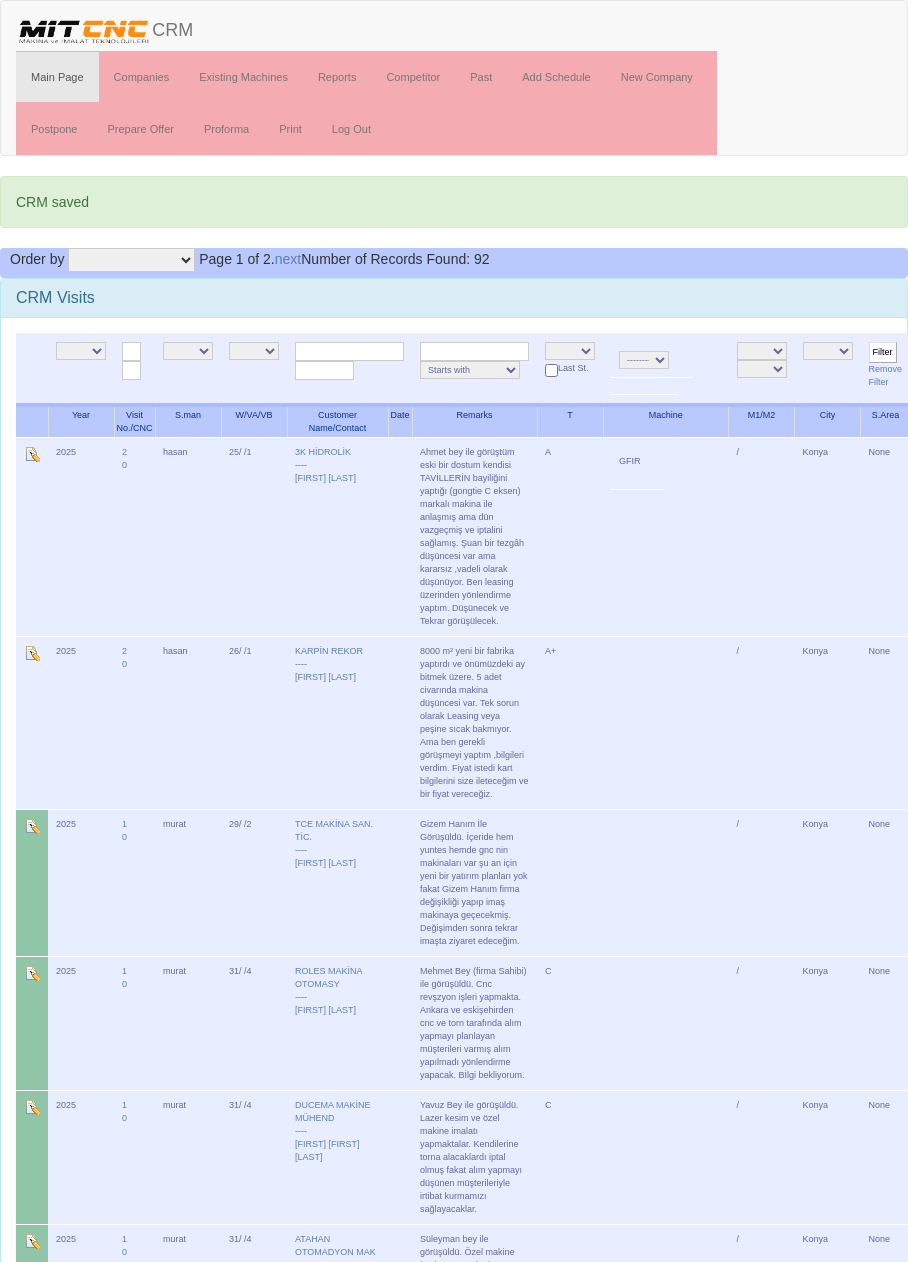 scroll, scrollTop: 0, scrollLeft: 0, axis: both 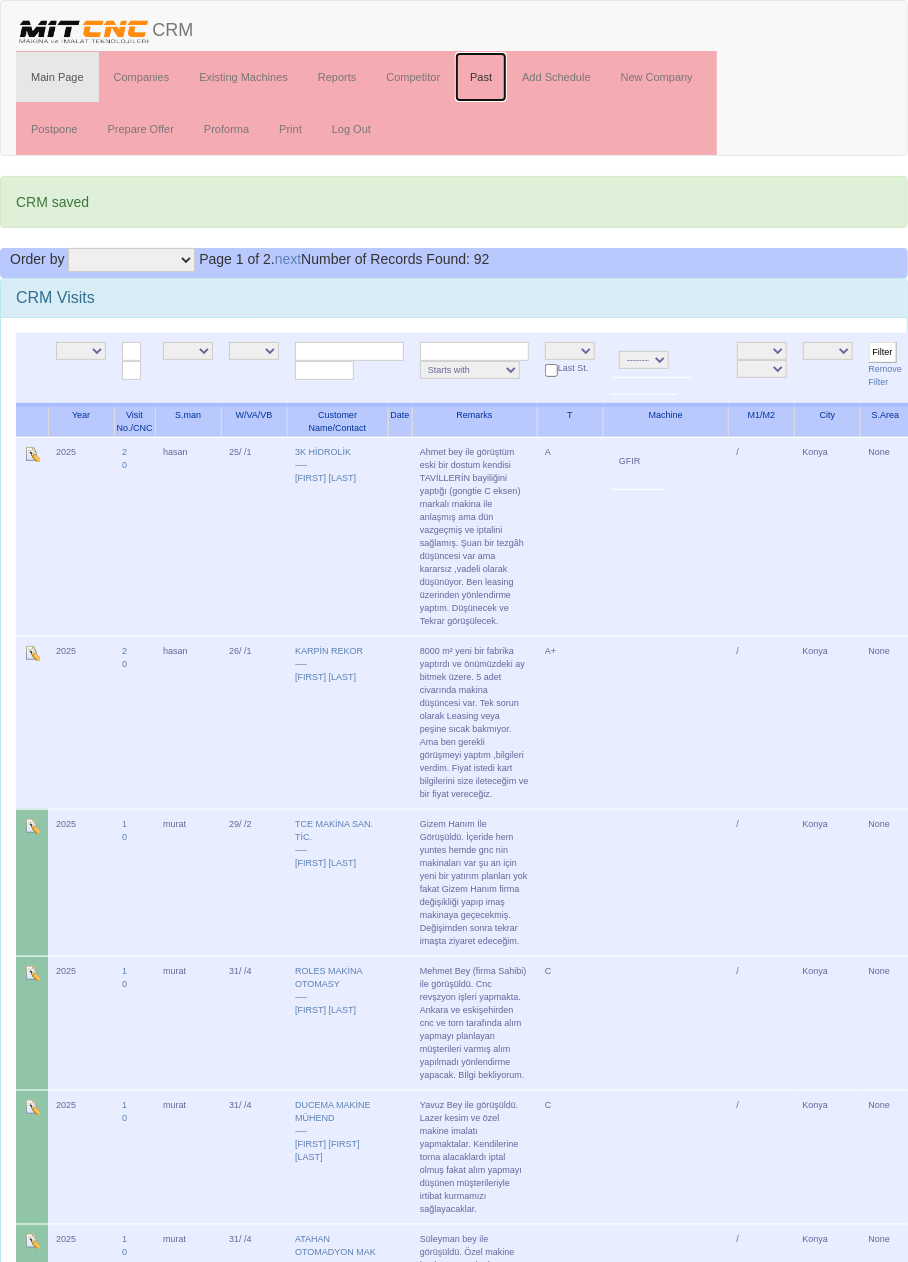 click on "Past" at bounding box center [481, 77] 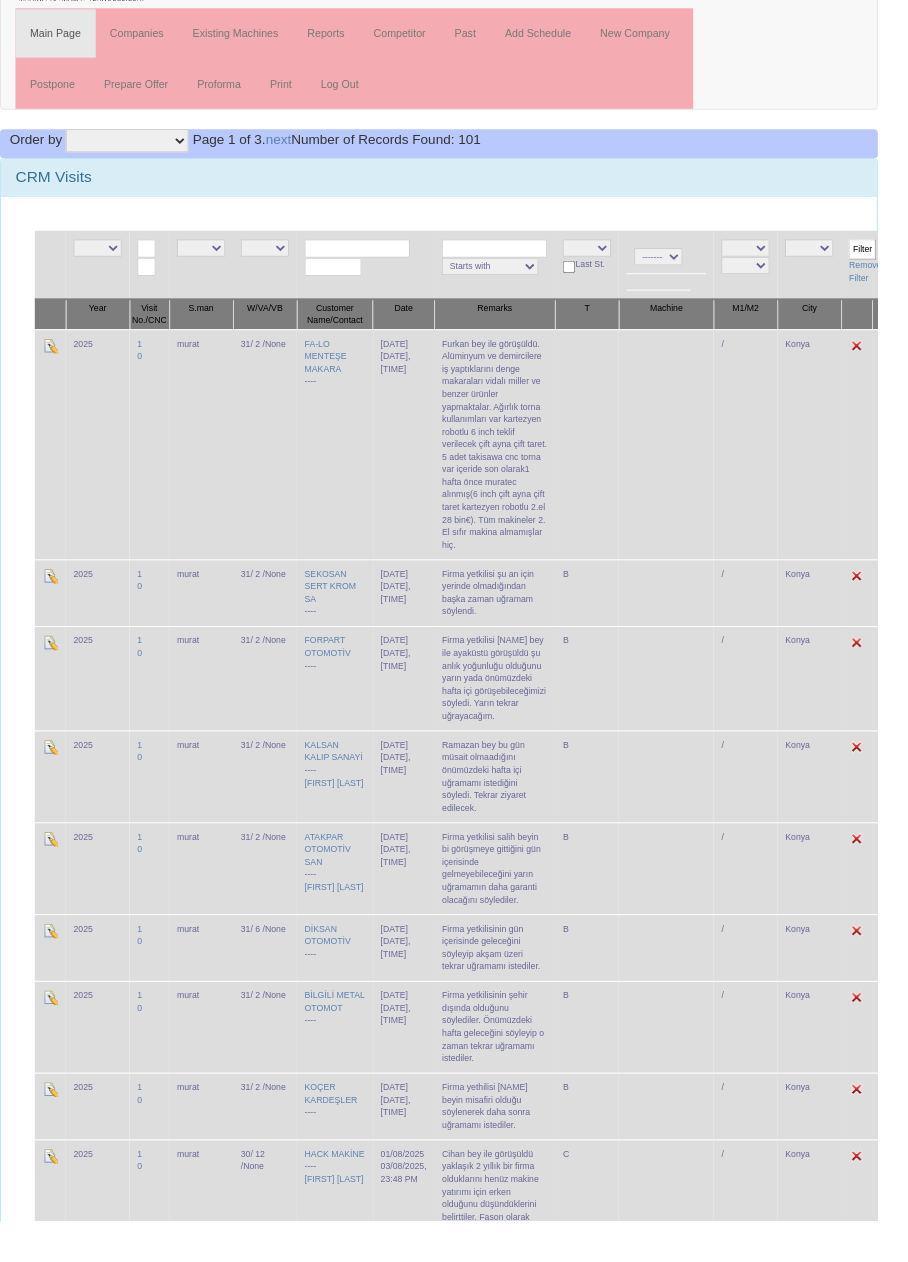 scroll, scrollTop: 0, scrollLeft: 0, axis: both 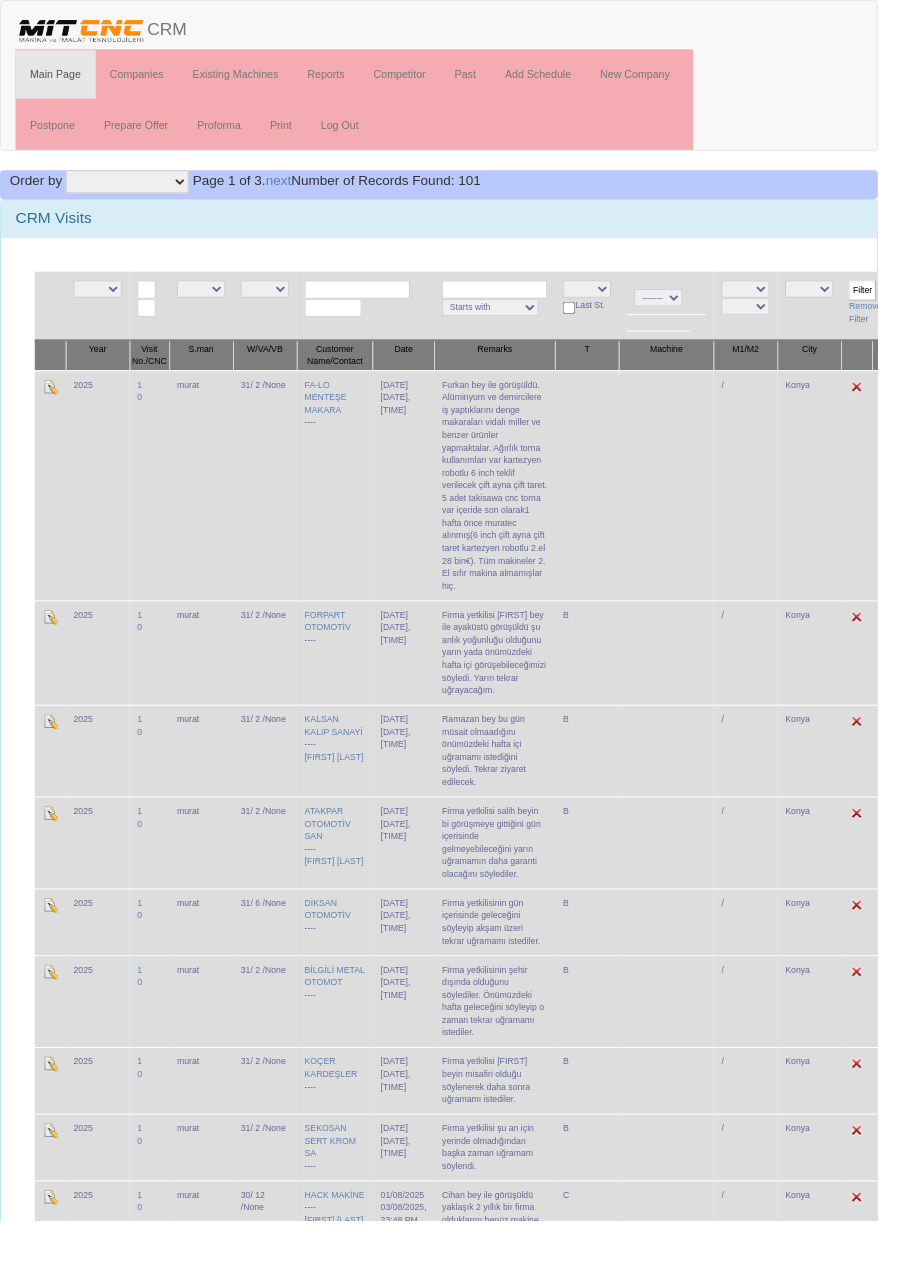 click on "2025" at bounding box center (101, 502) 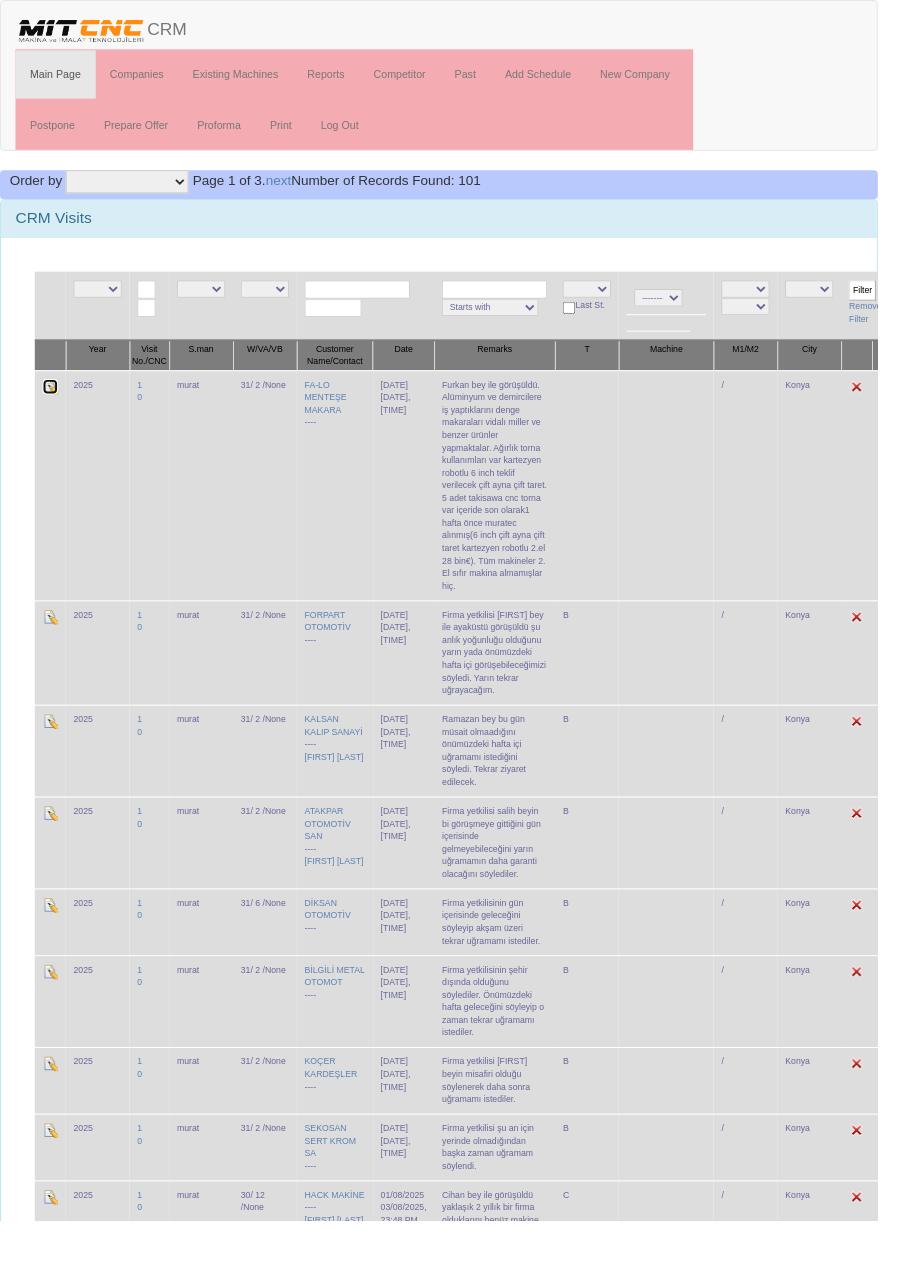 click at bounding box center (52, 400) 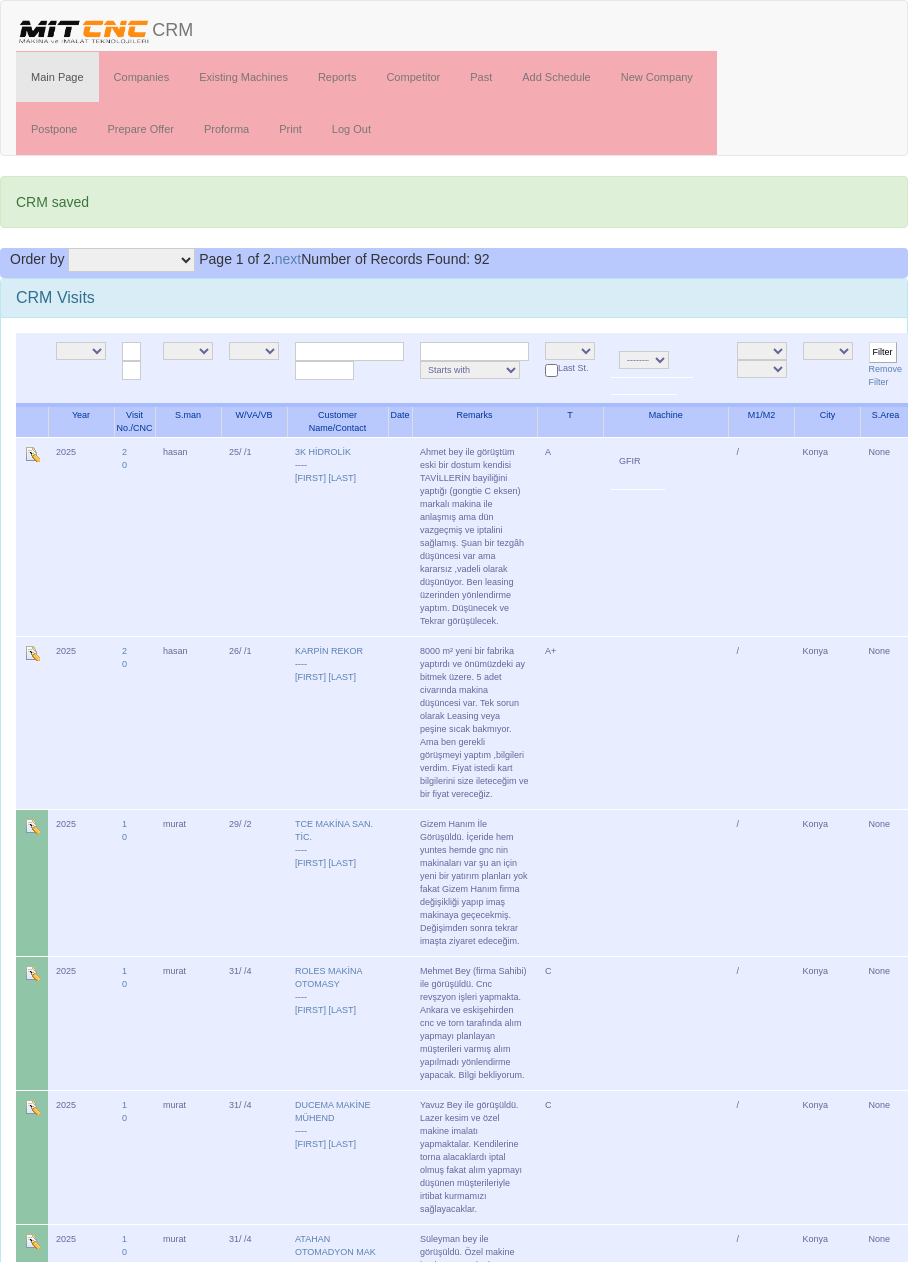 scroll, scrollTop: 0, scrollLeft: 0, axis: both 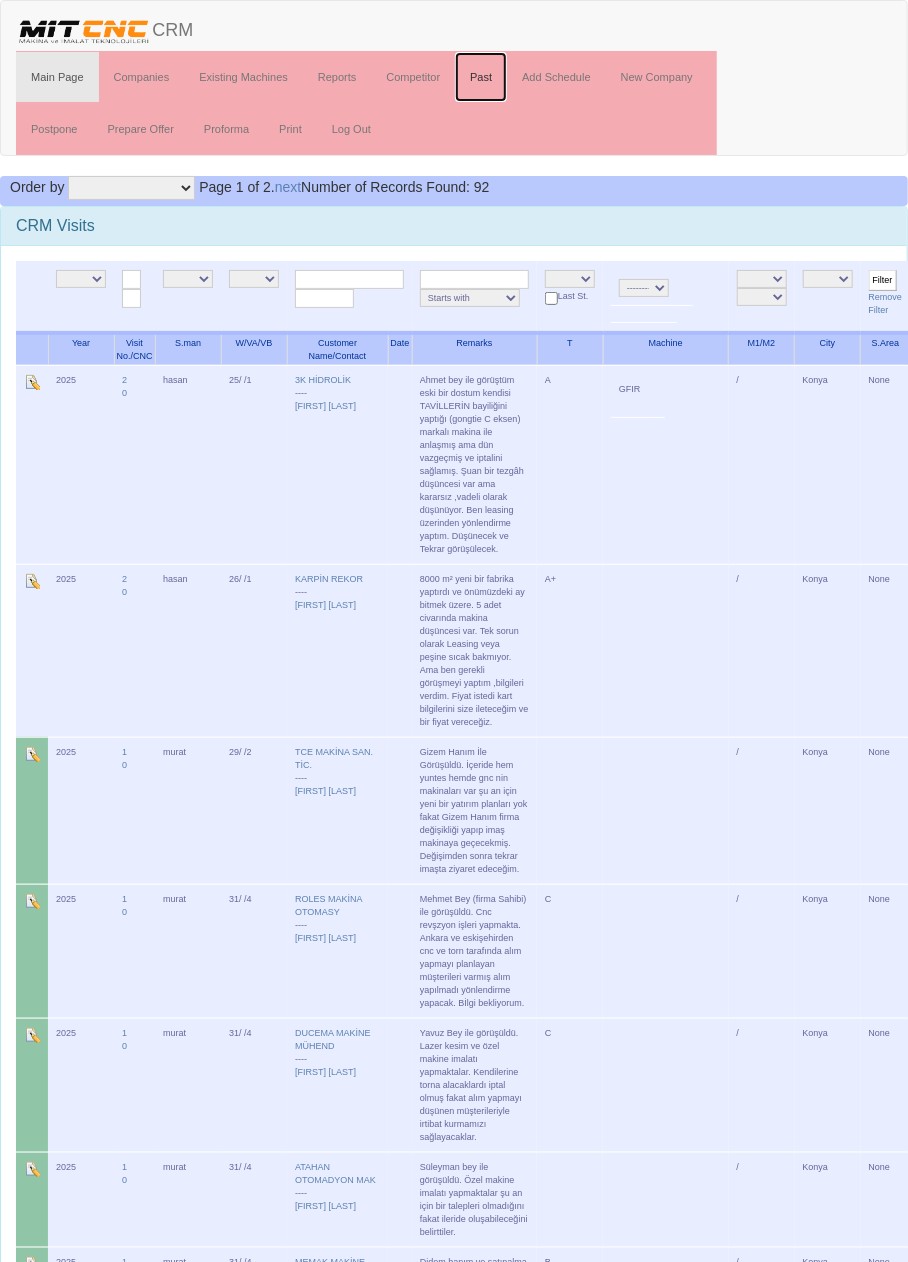 click on "Past" at bounding box center [481, 77] 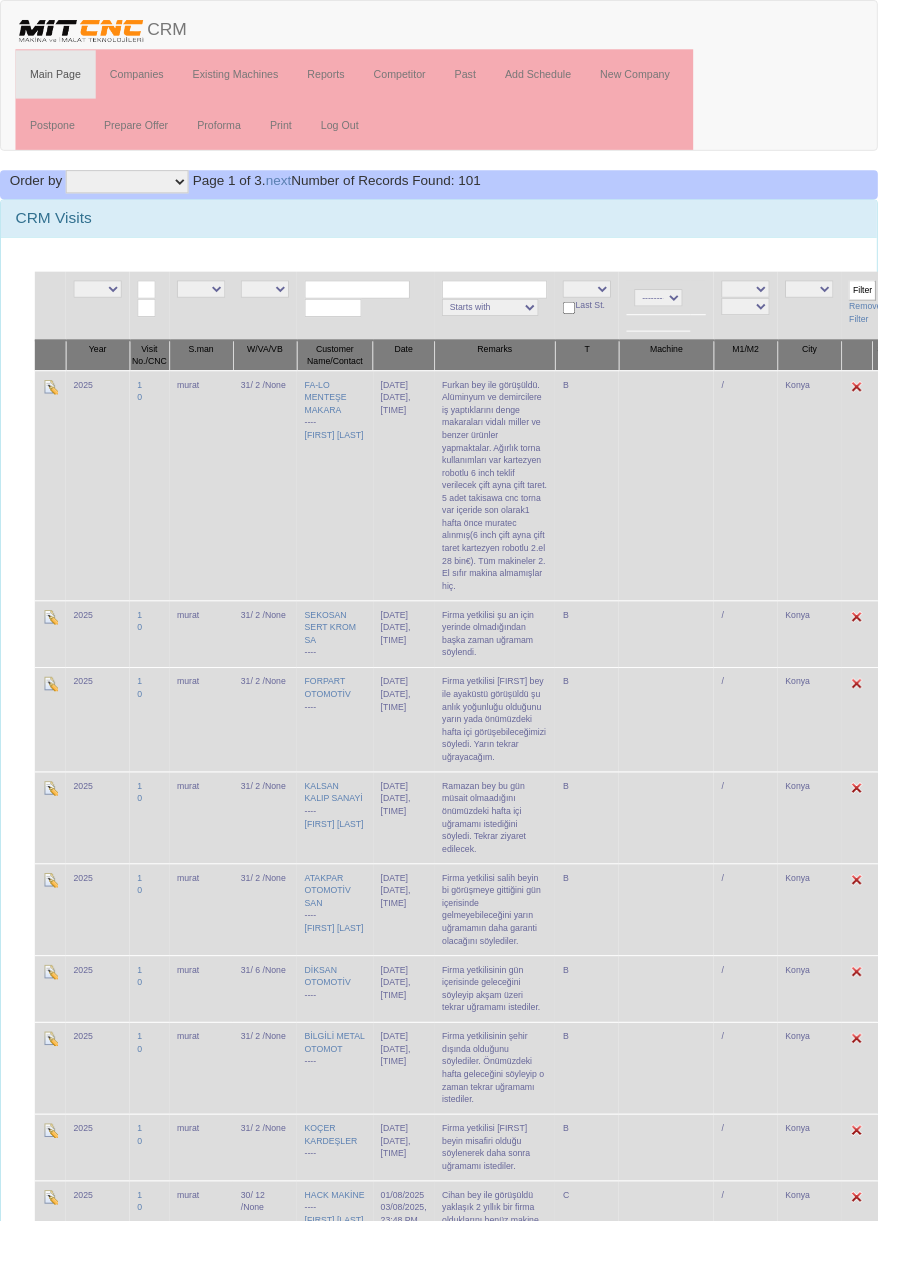 scroll, scrollTop: 0, scrollLeft: 0, axis: both 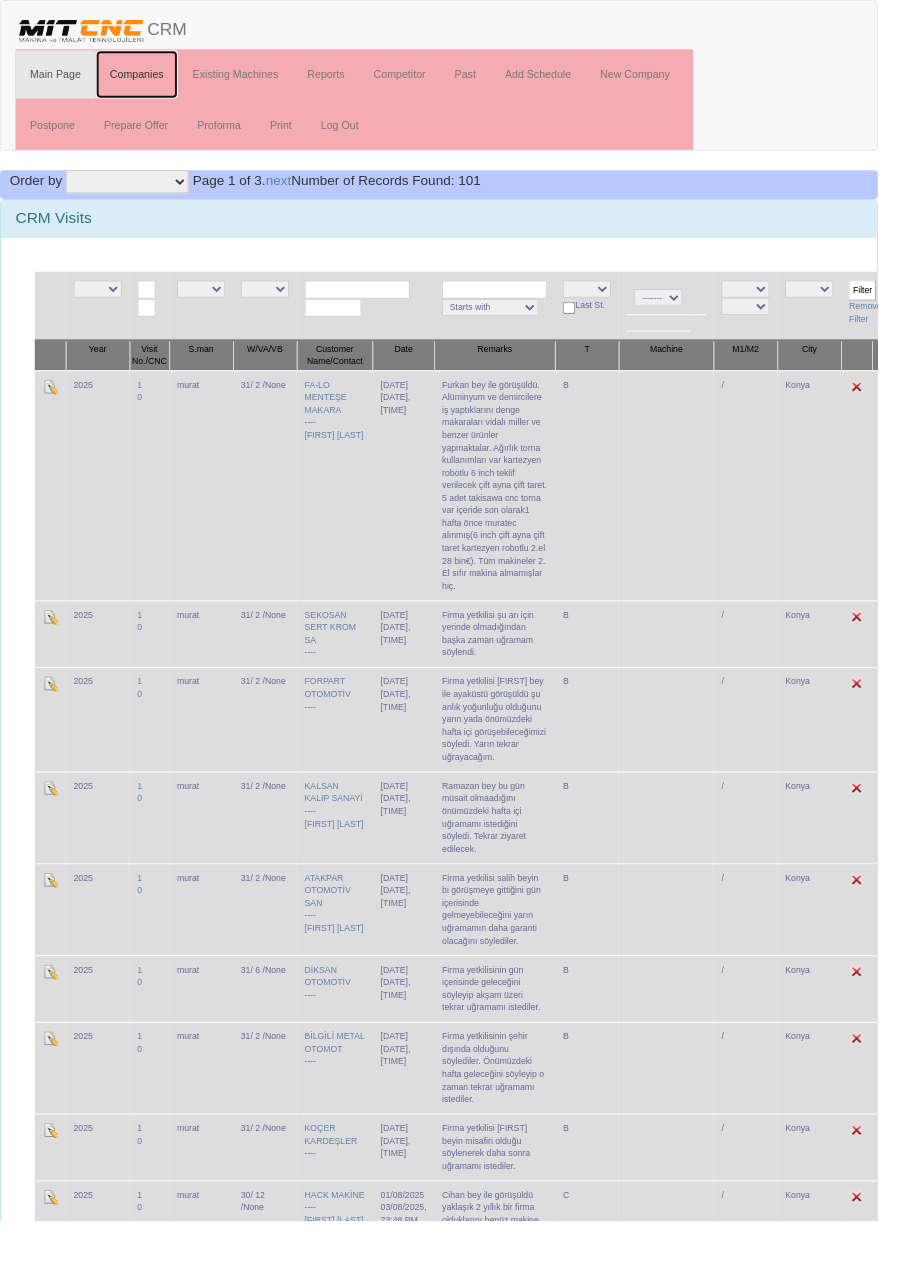 click on "Companies" at bounding box center [142, 77] 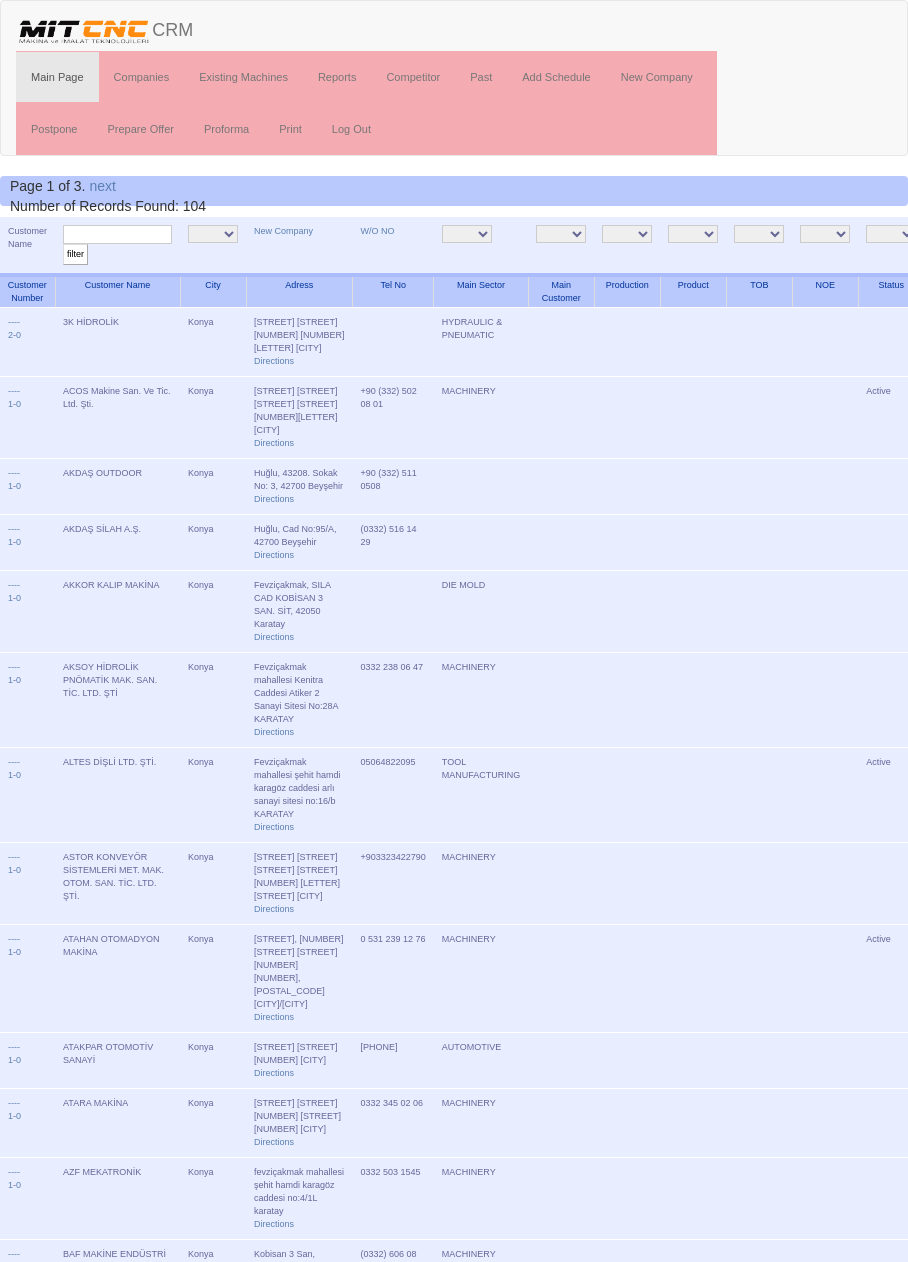 scroll, scrollTop: 0, scrollLeft: 0, axis: both 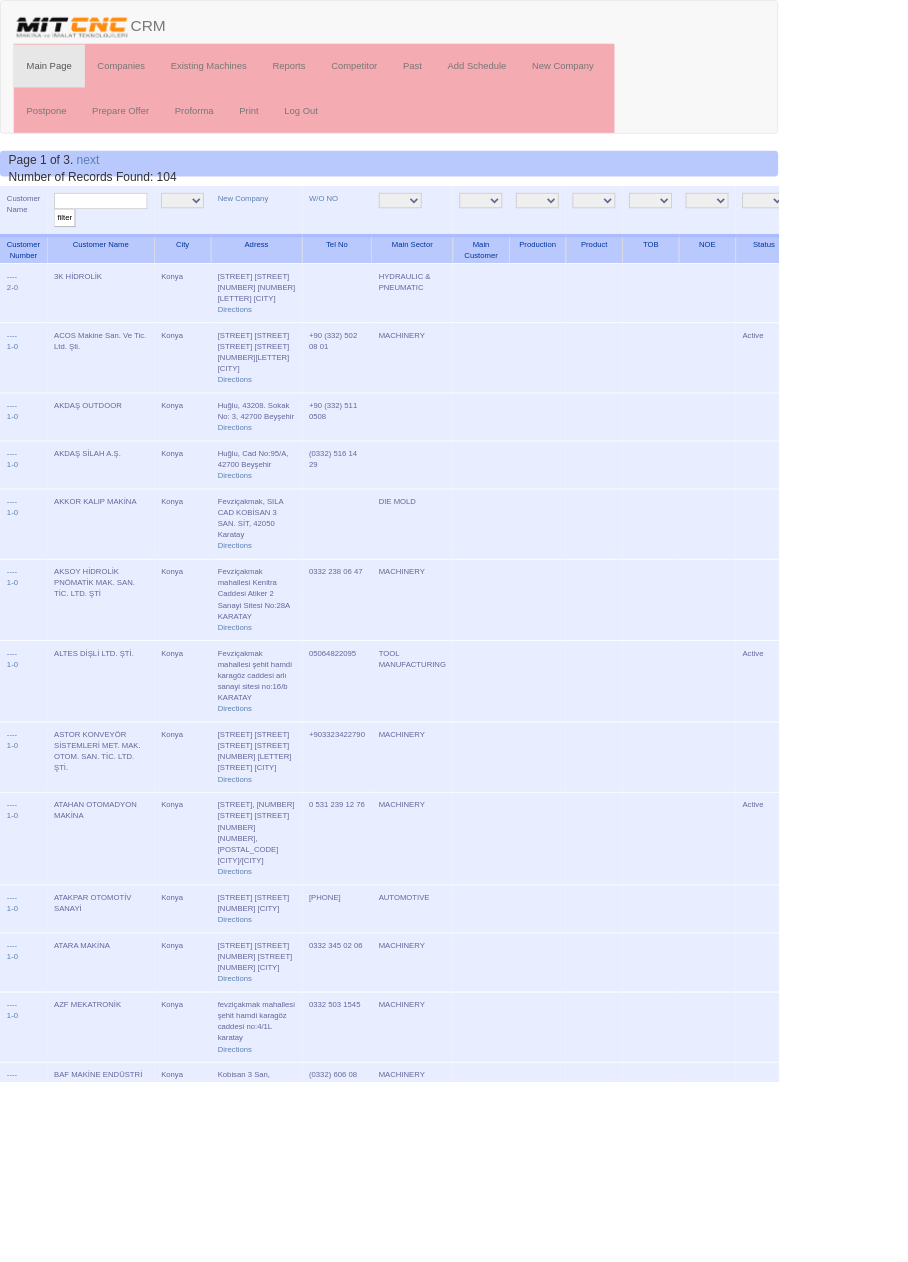 click at bounding box center [117, 234] 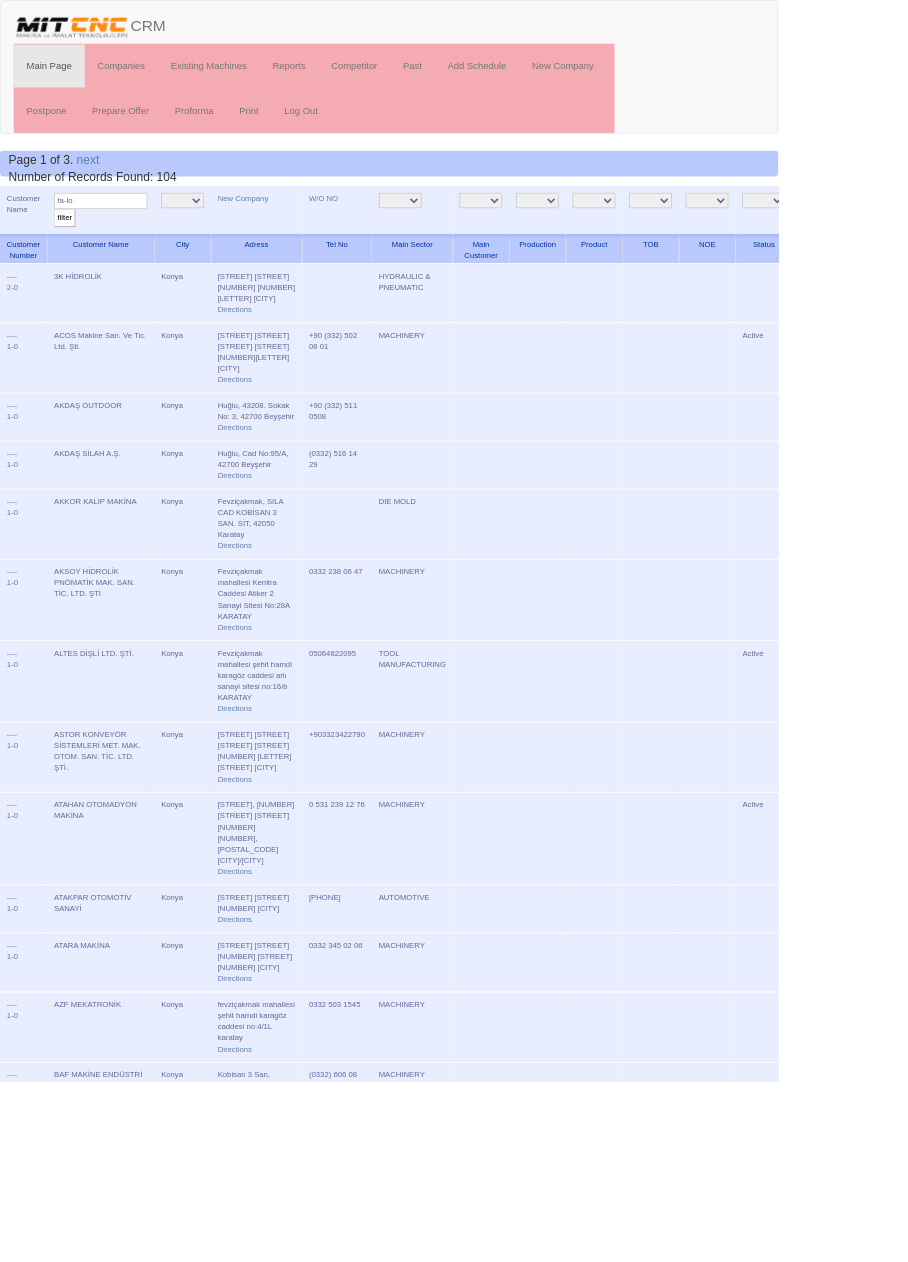 type on "fa-lo" 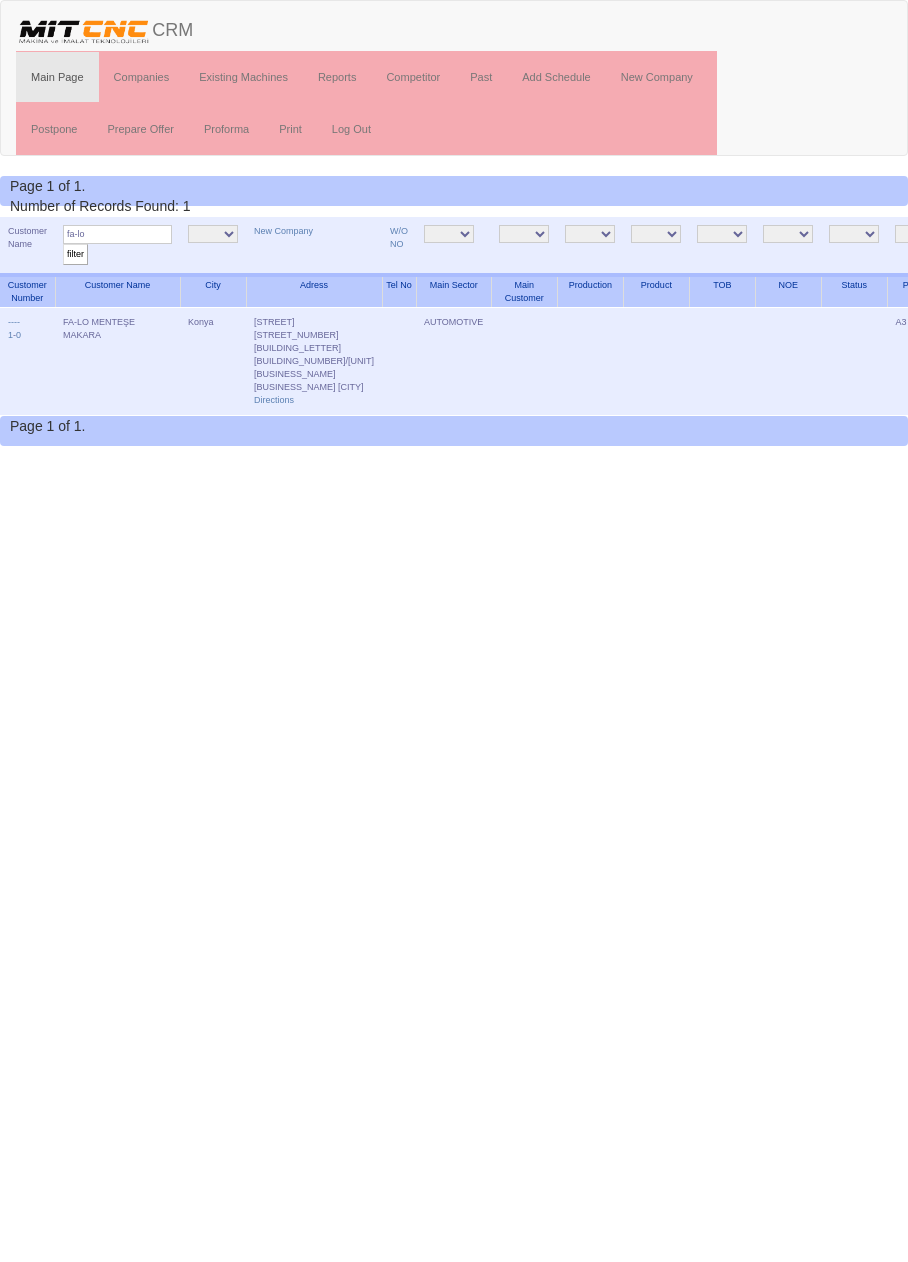 scroll, scrollTop: 0, scrollLeft: 0, axis: both 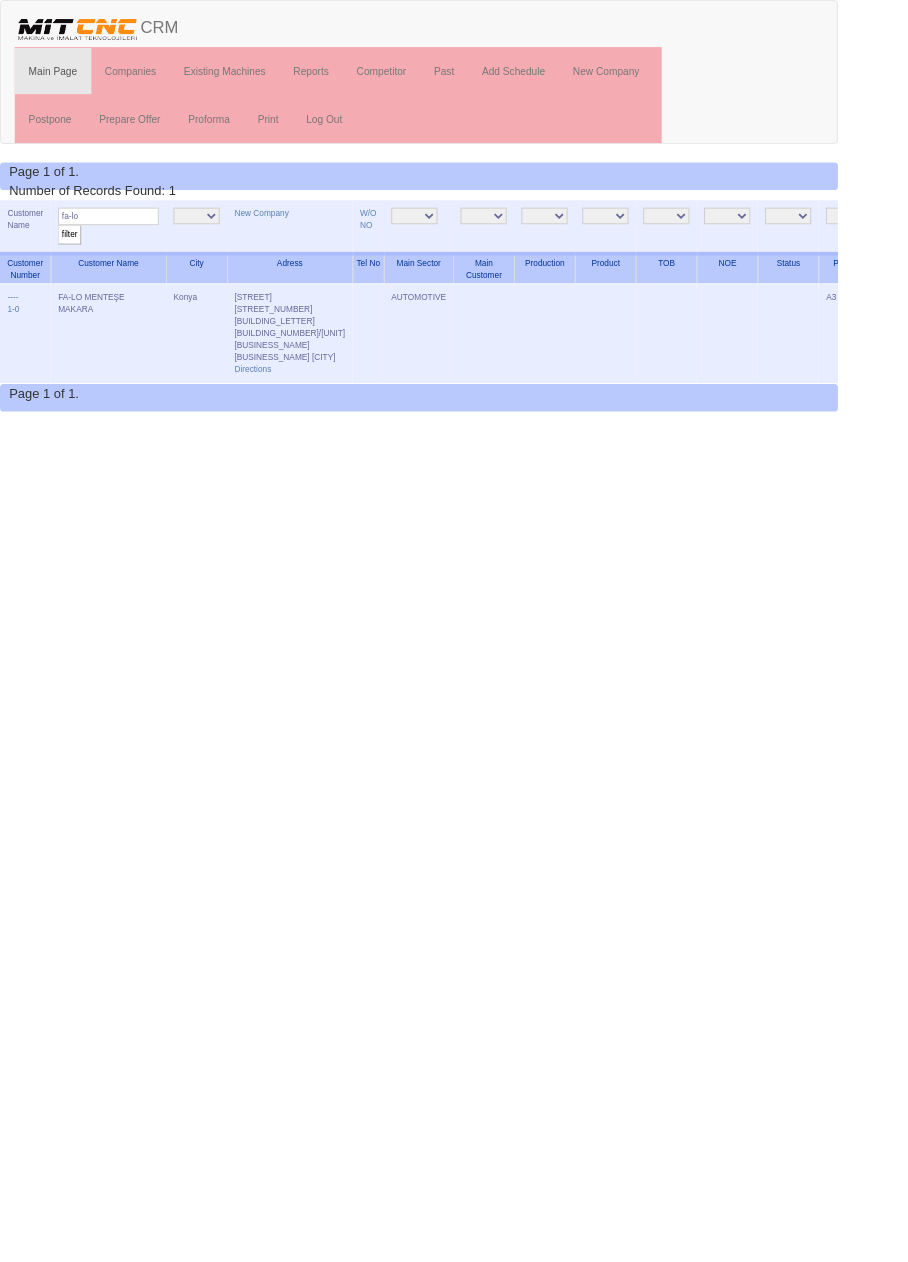 click on "Edit" at bounding box center [1035, 322] 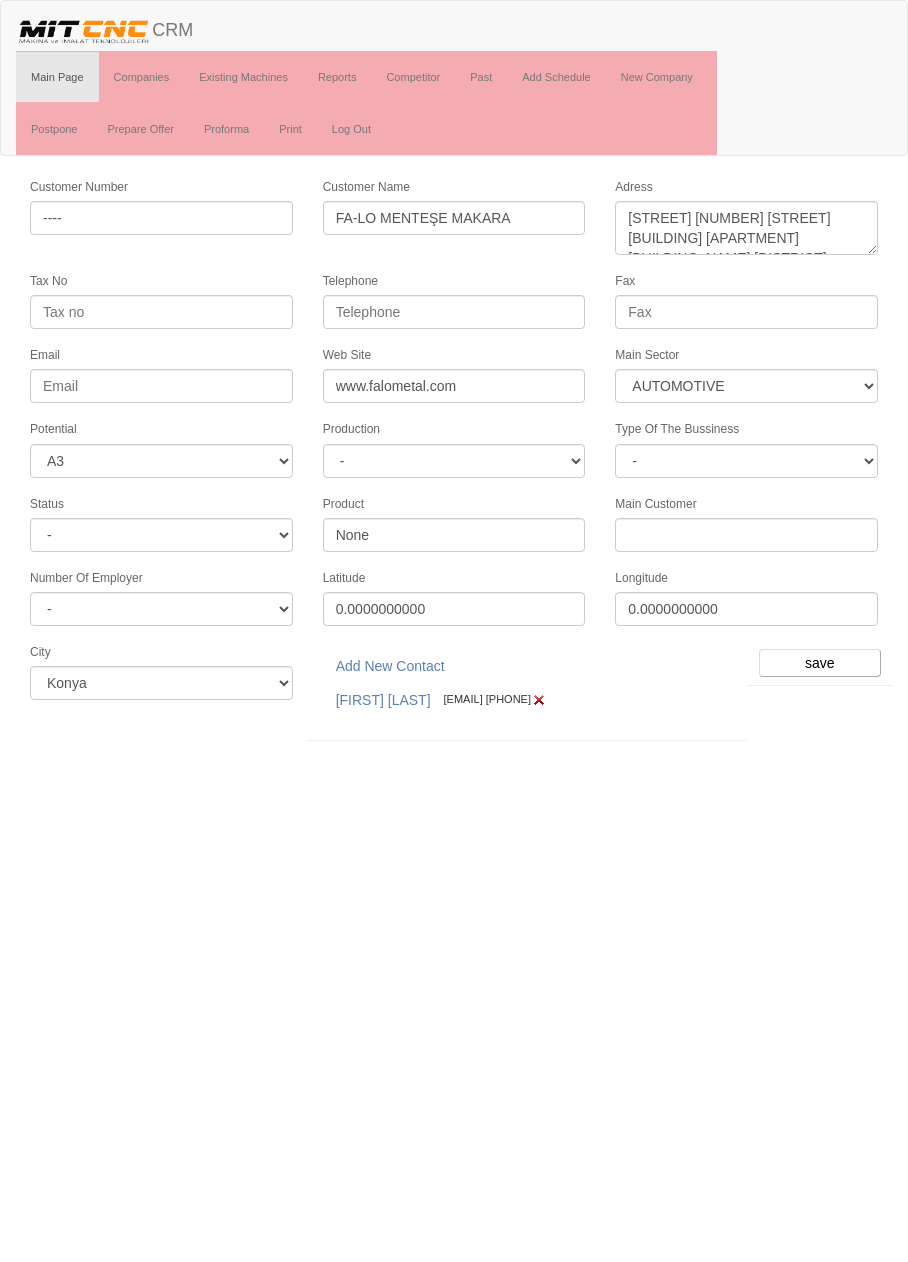 select on "370" 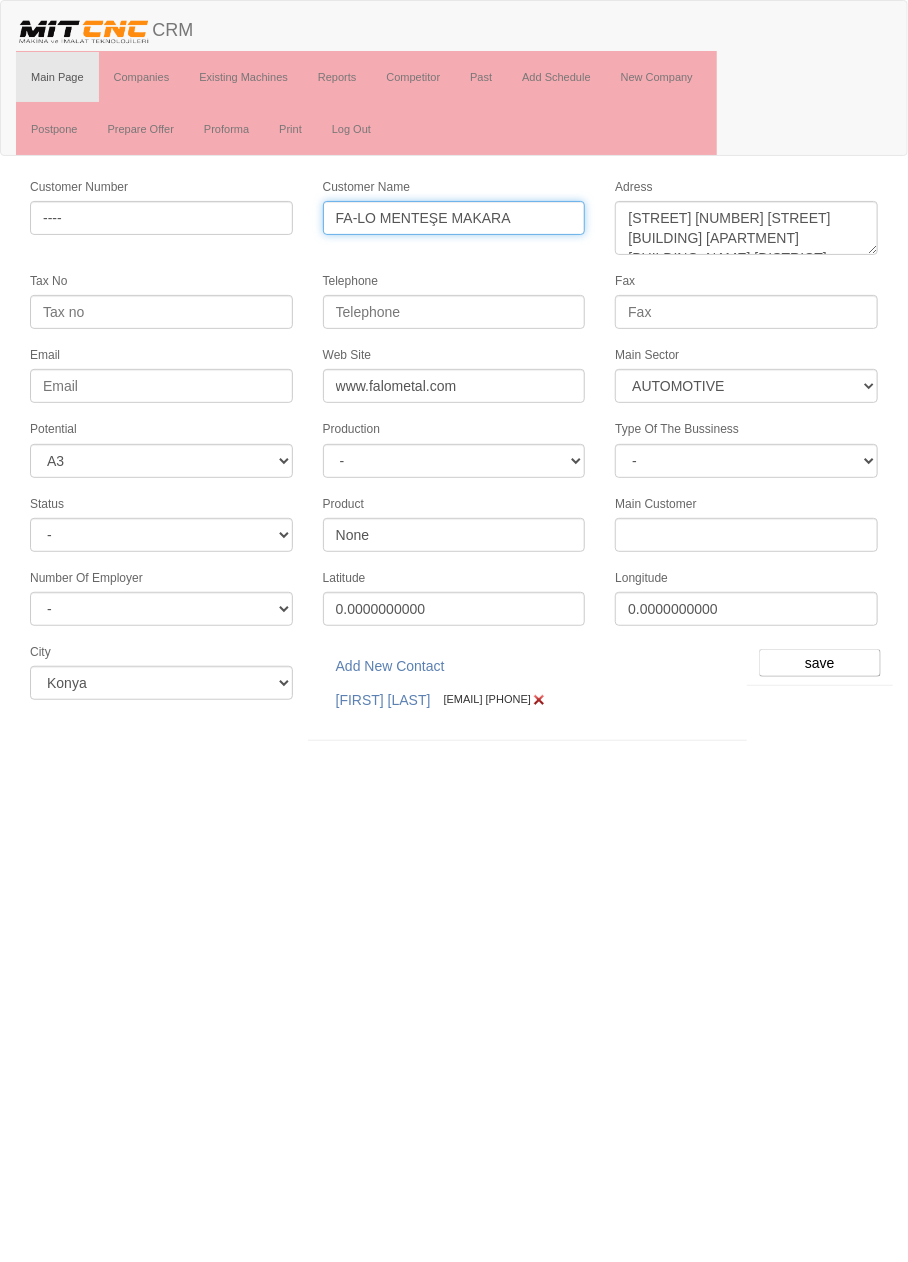 click on "FA-LO MENTEŞE MAKARA" at bounding box center [454, 218] 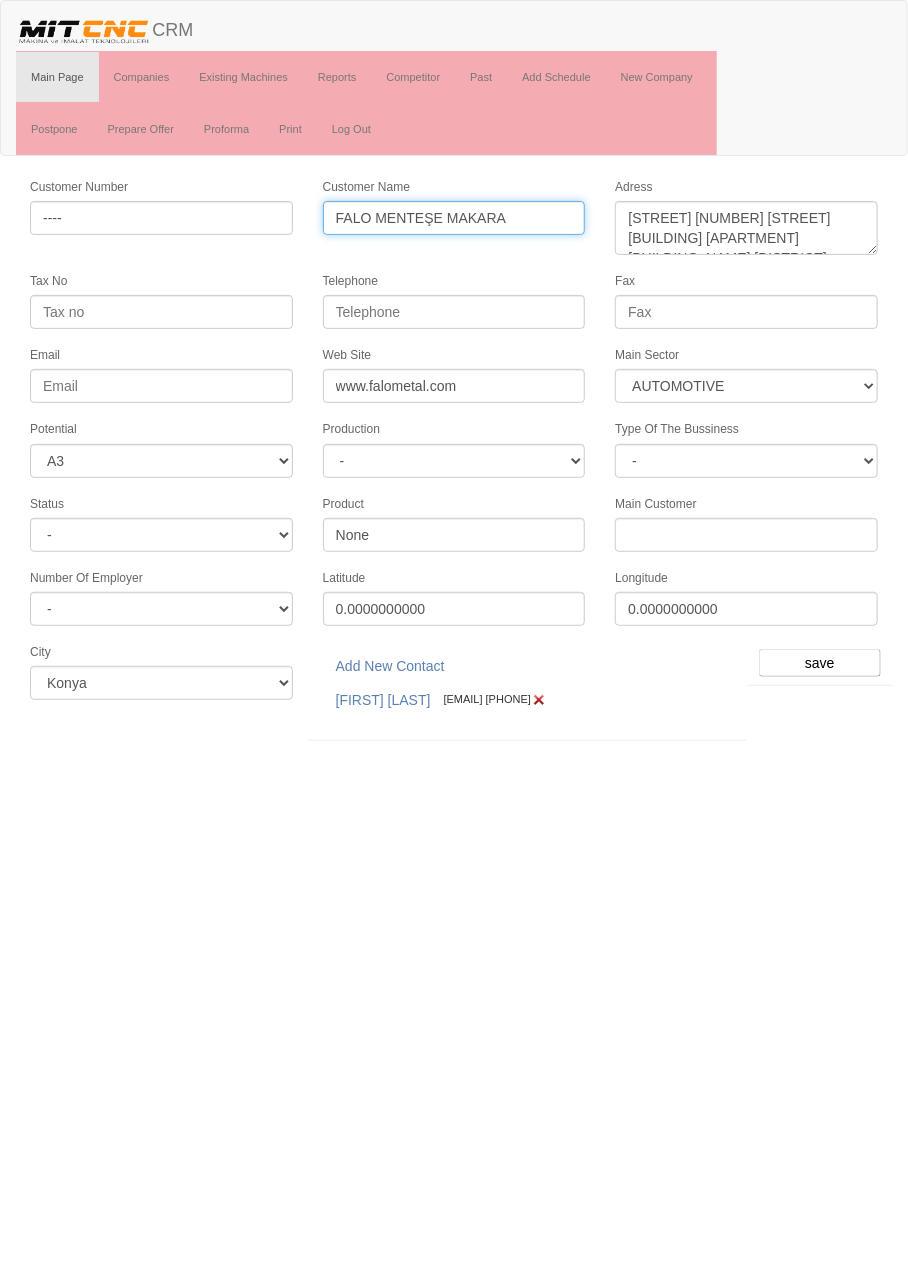 type on "FALO MENTEŞE MAKARA" 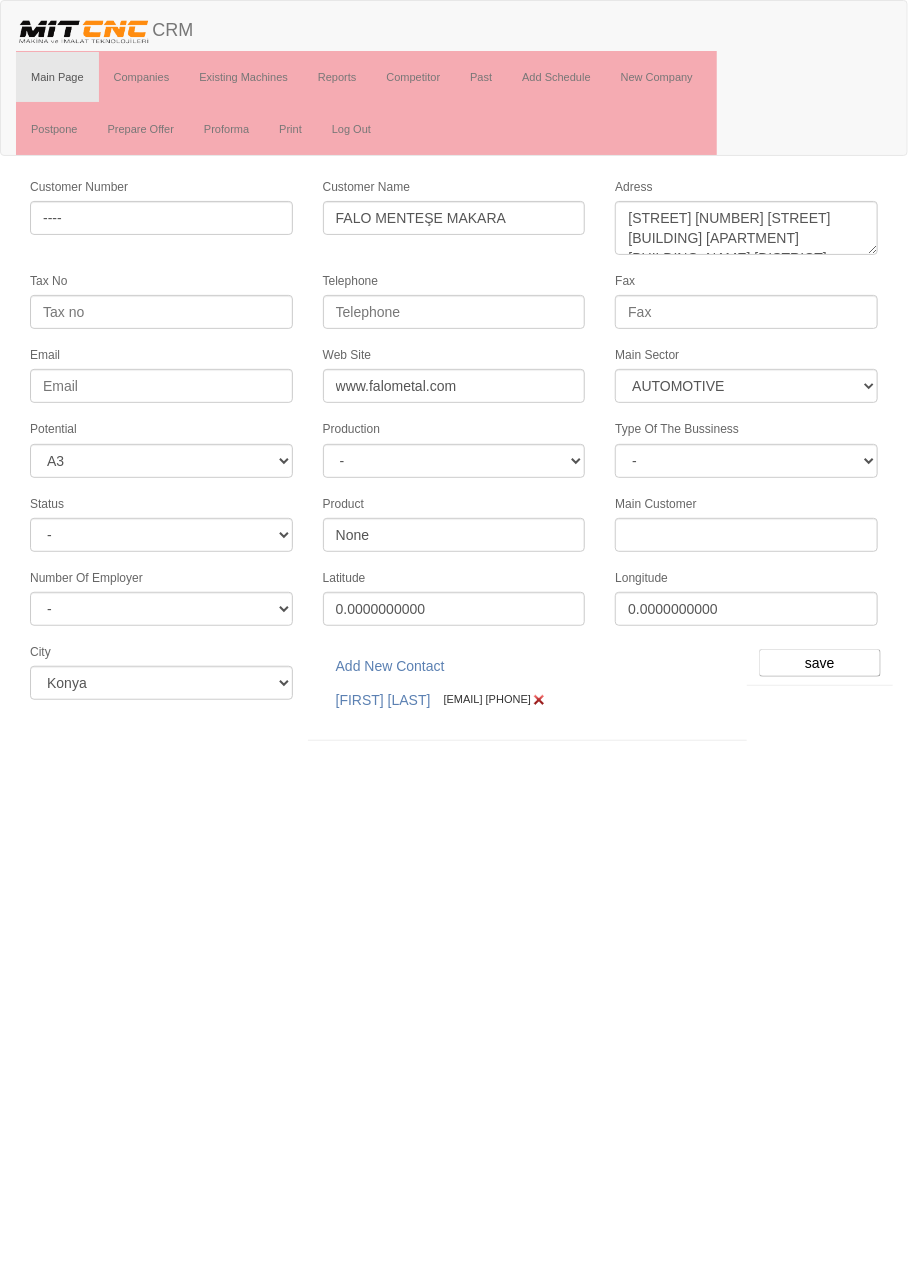 click on "Add New Contact
[FIRST] [LAST]
[EMAIL]
[PHONE]" at bounding box center [527, 691] 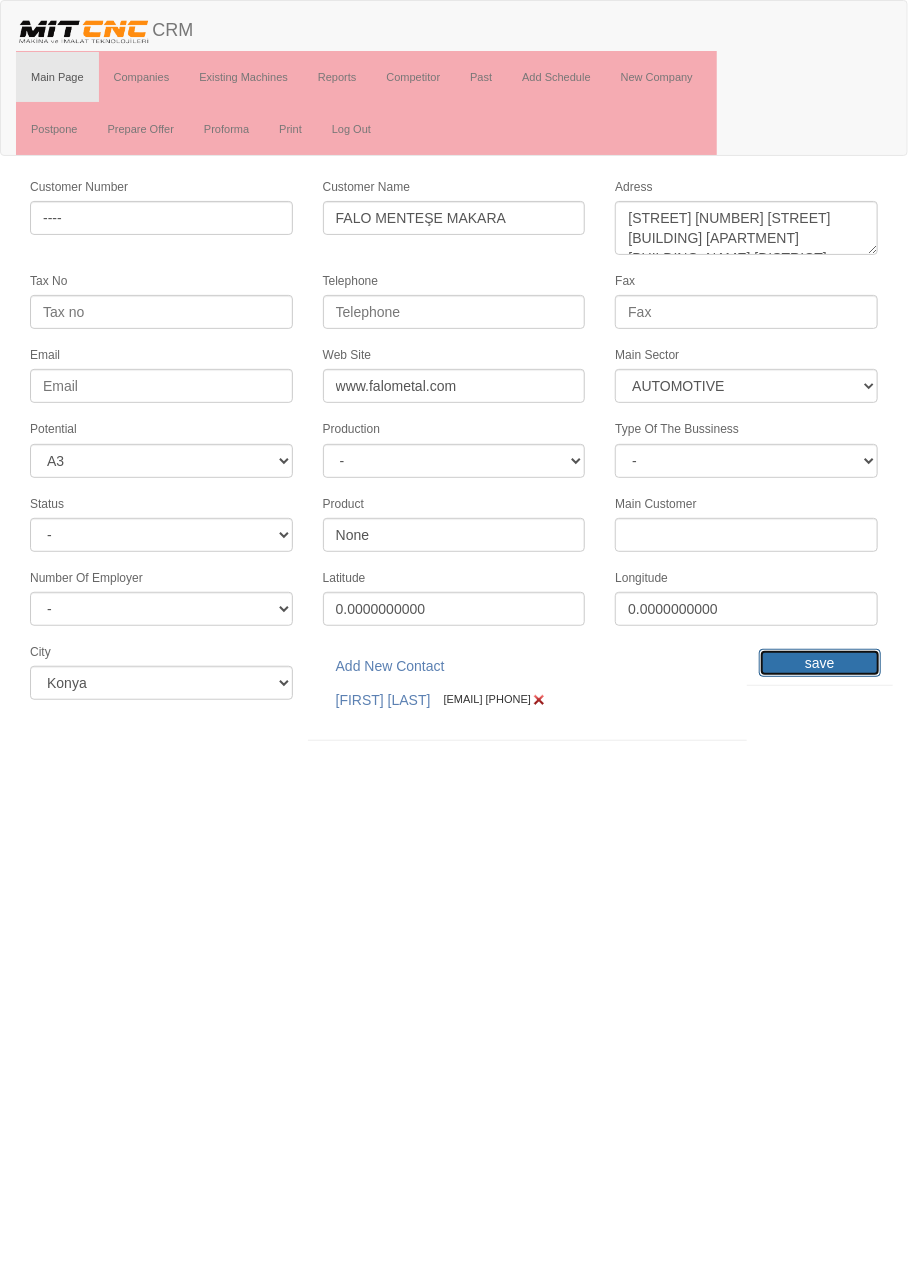 click on "save" at bounding box center [820, 663] 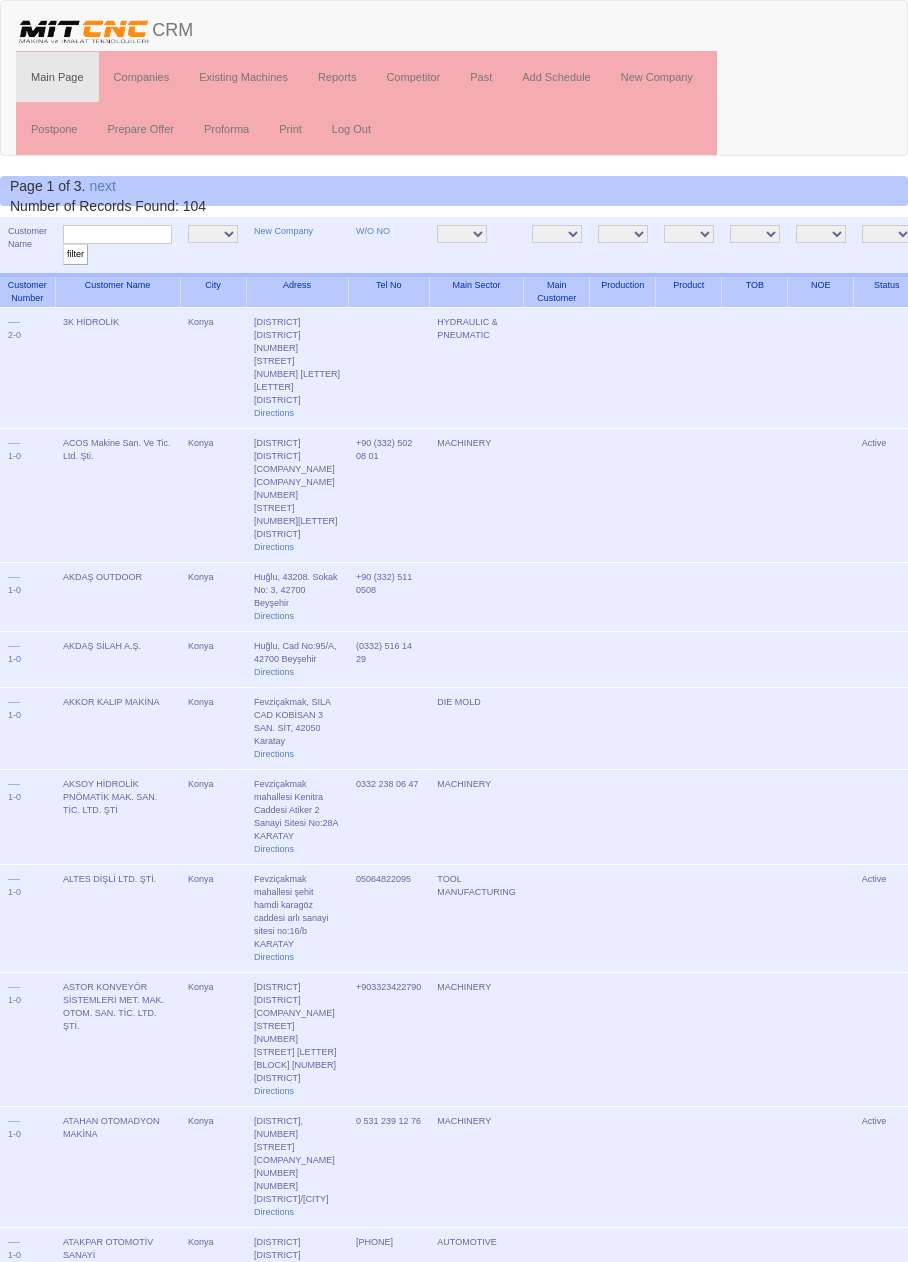 scroll, scrollTop: 0, scrollLeft: 0, axis: both 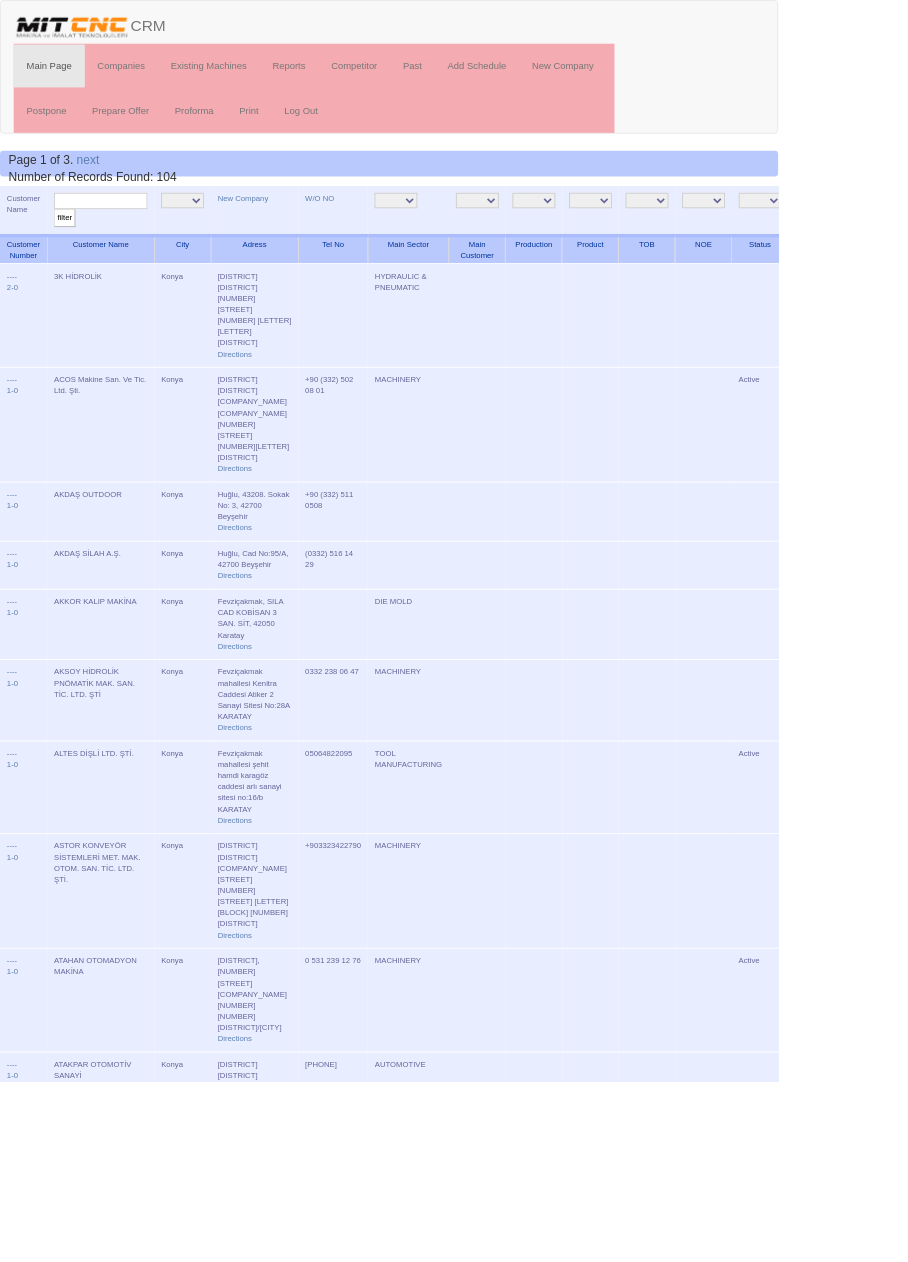 click at bounding box center (117, 234) 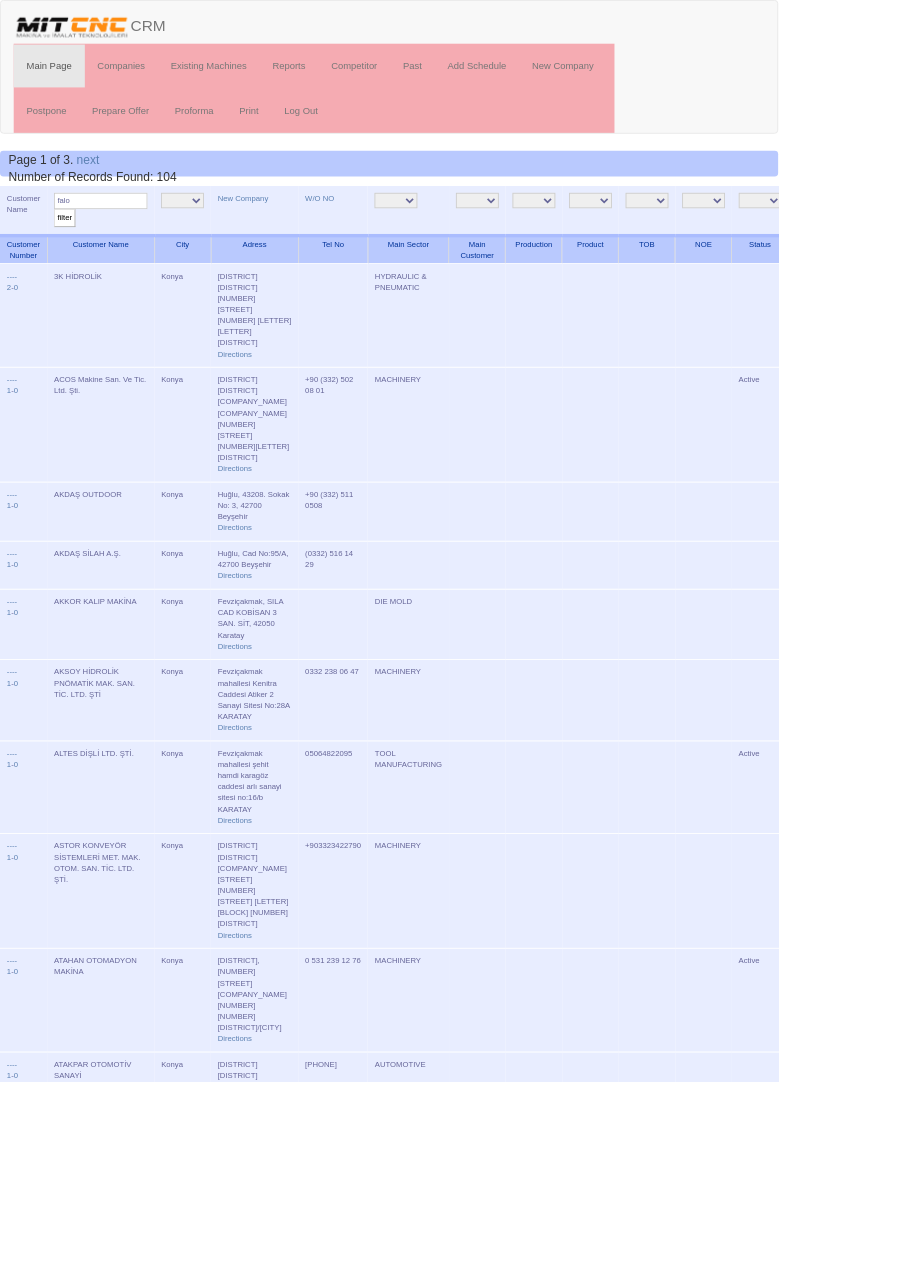 type on "falo" 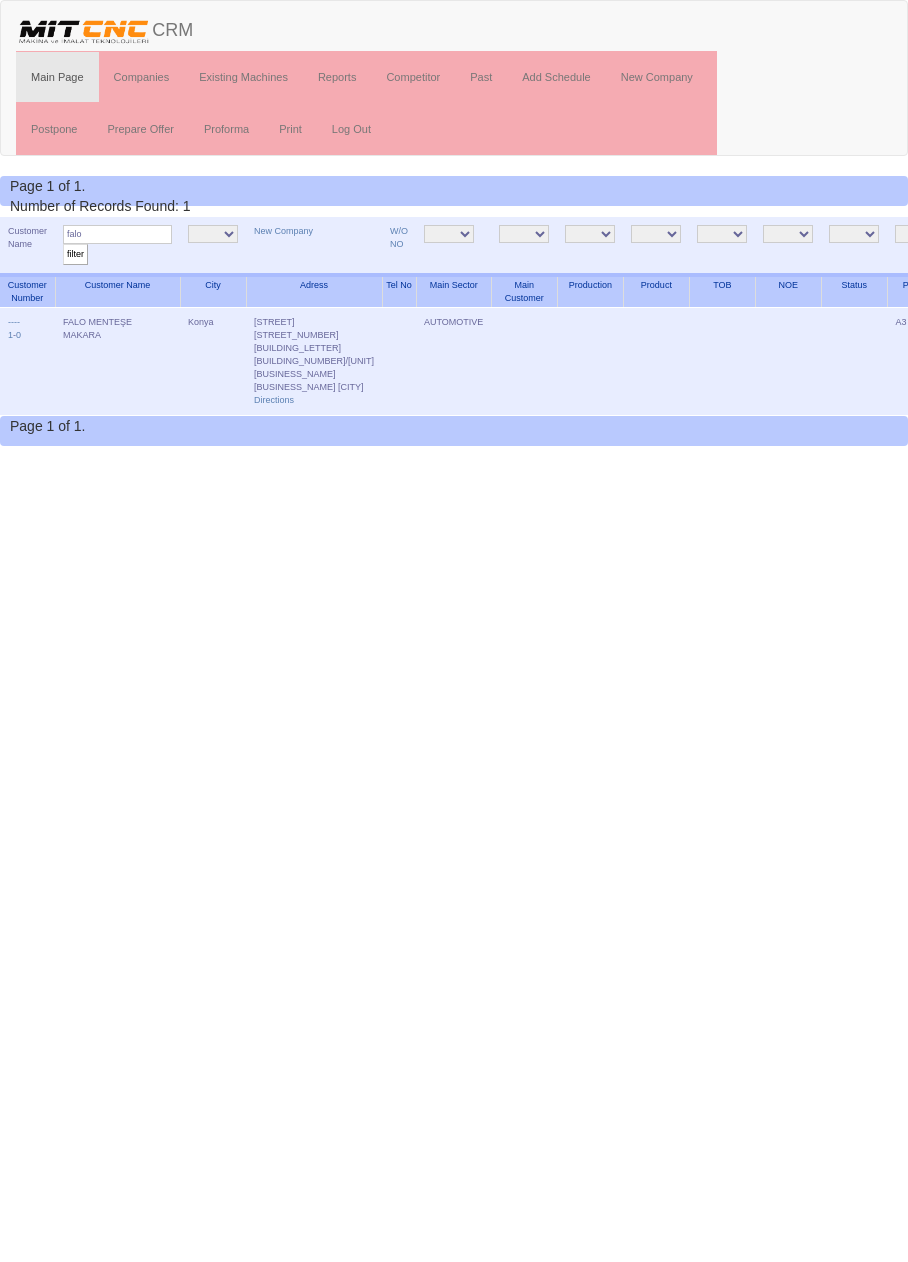 scroll, scrollTop: 0, scrollLeft: 0, axis: both 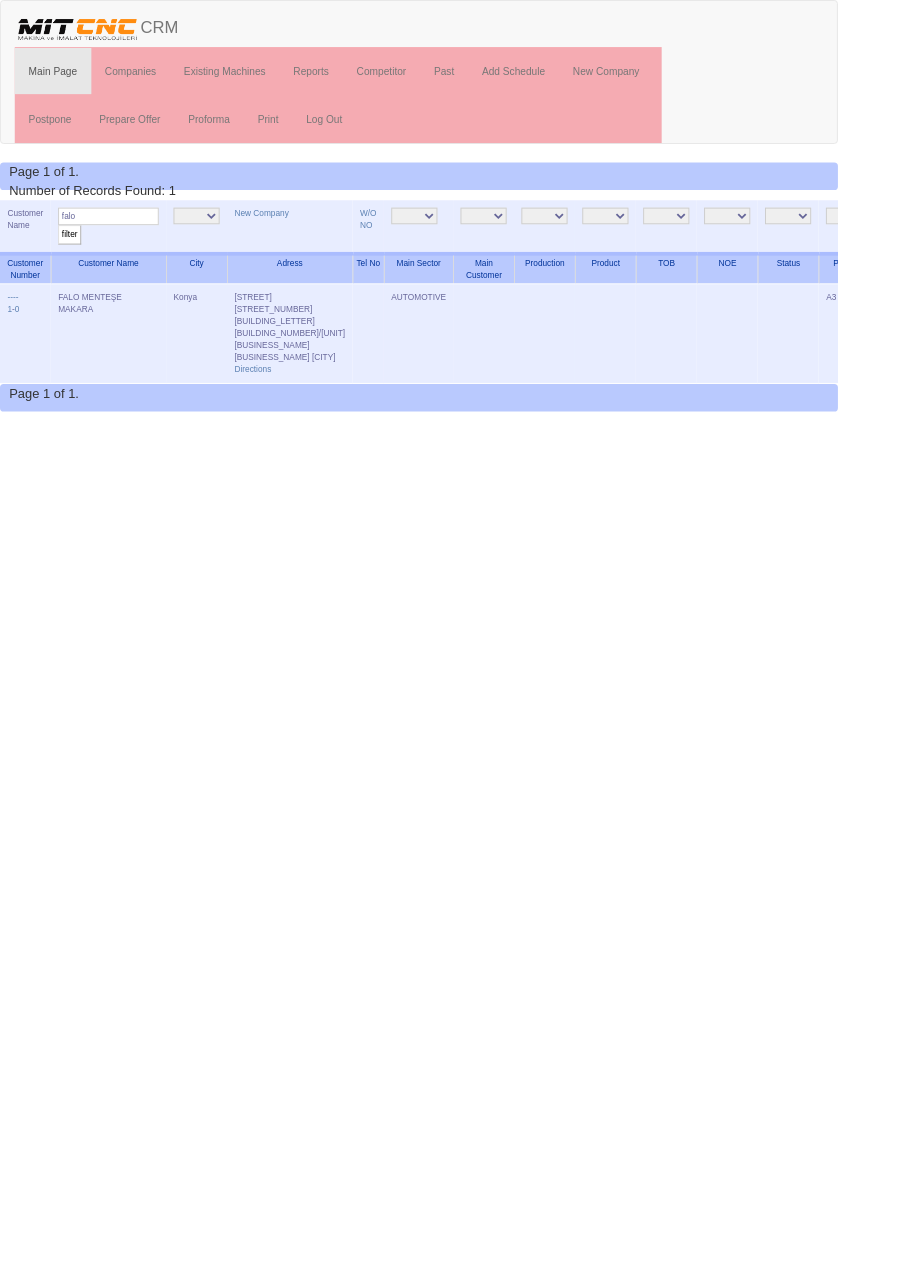 click on "Edit" at bounding box center [1035, 322] 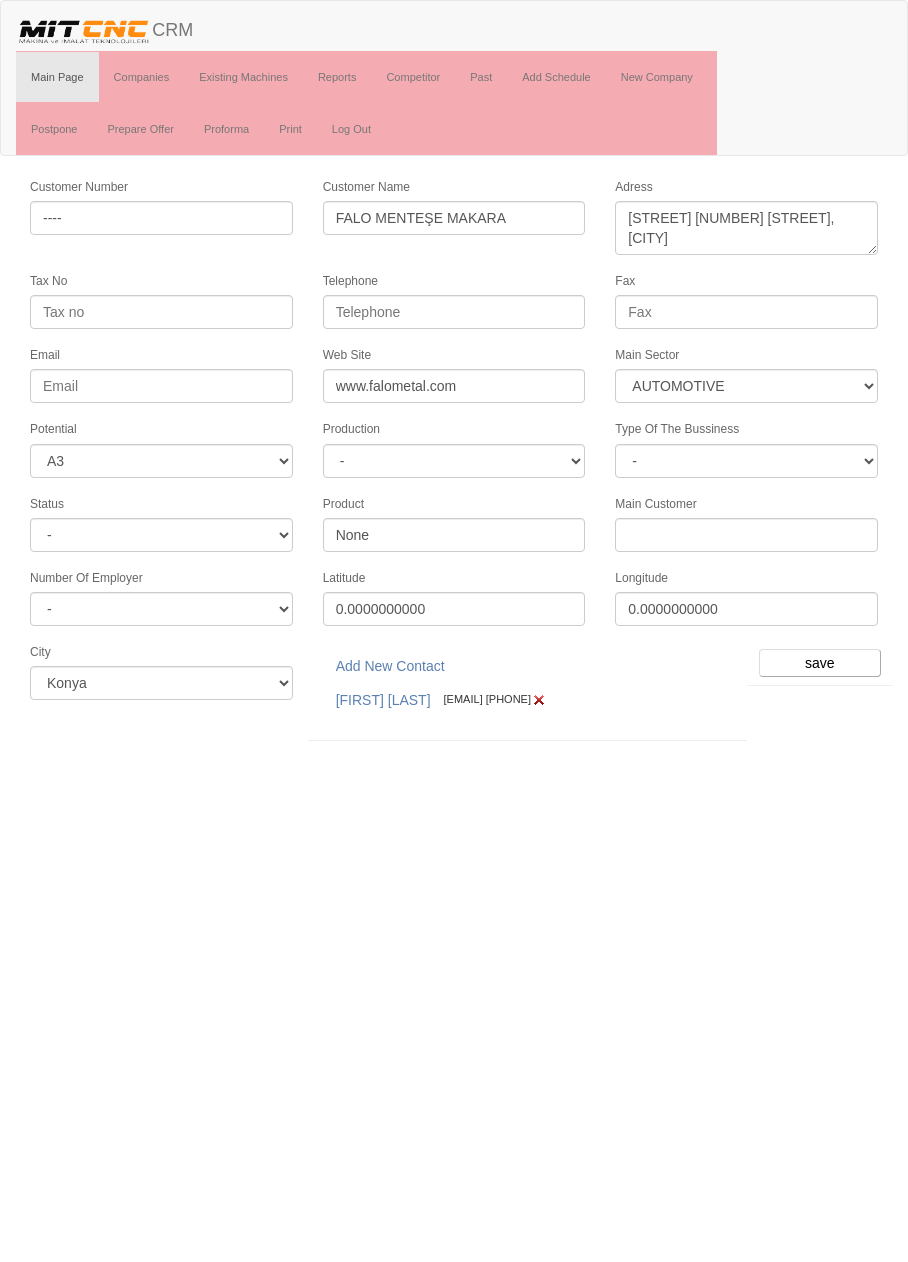 select on "370" 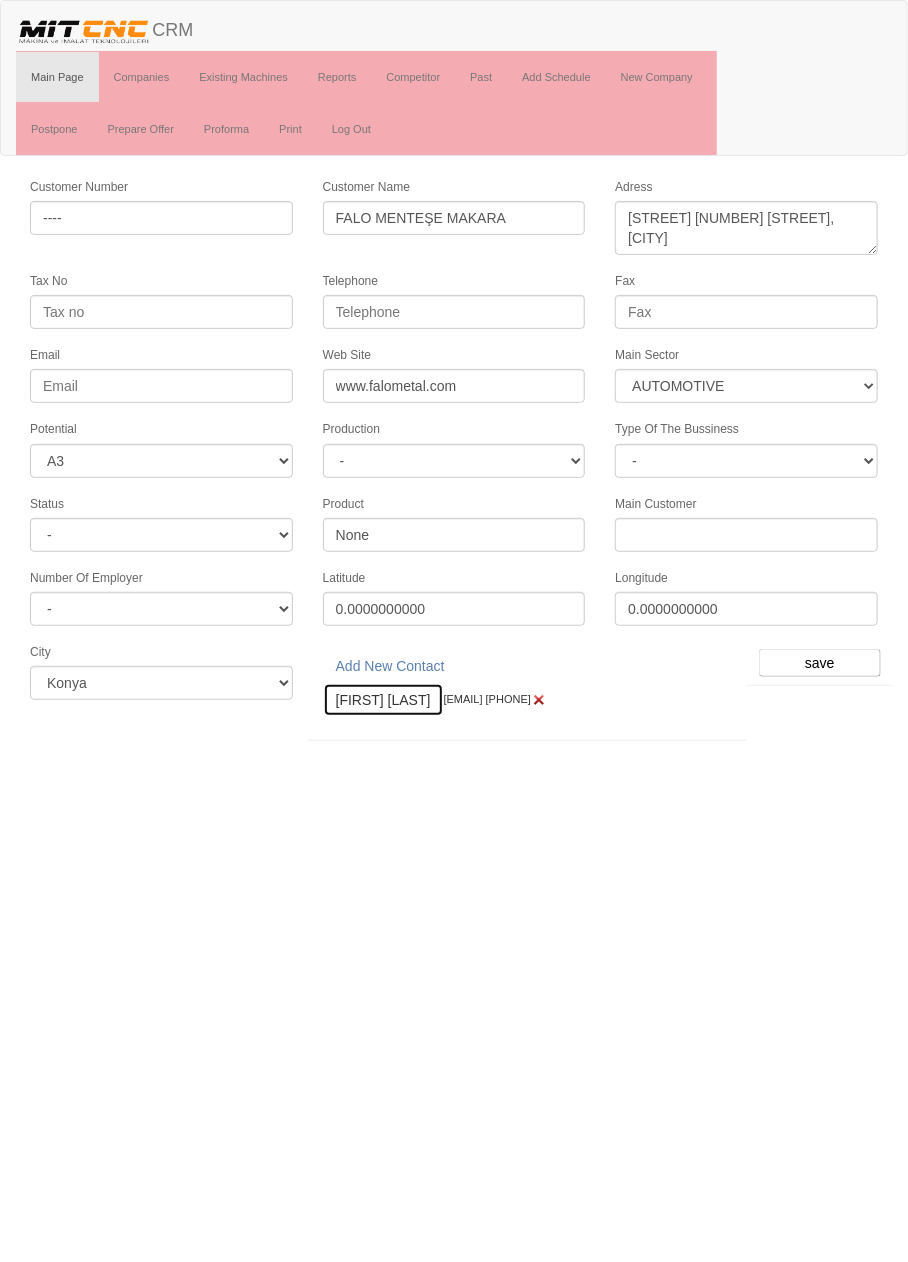 click on "[FIRST] [LAST]" at bounding box center [383, 700] 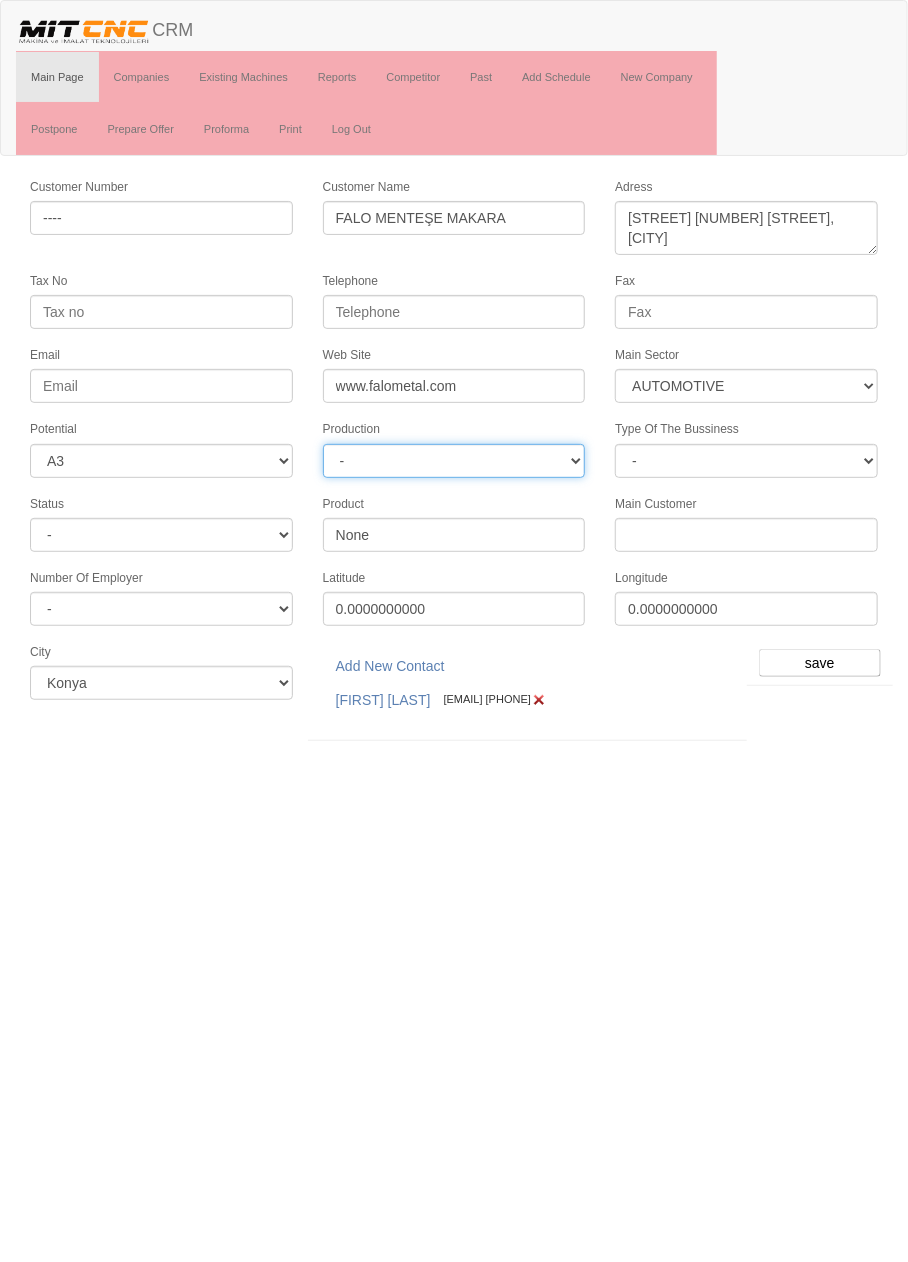 click on "-" at bounding box center (454, 461) 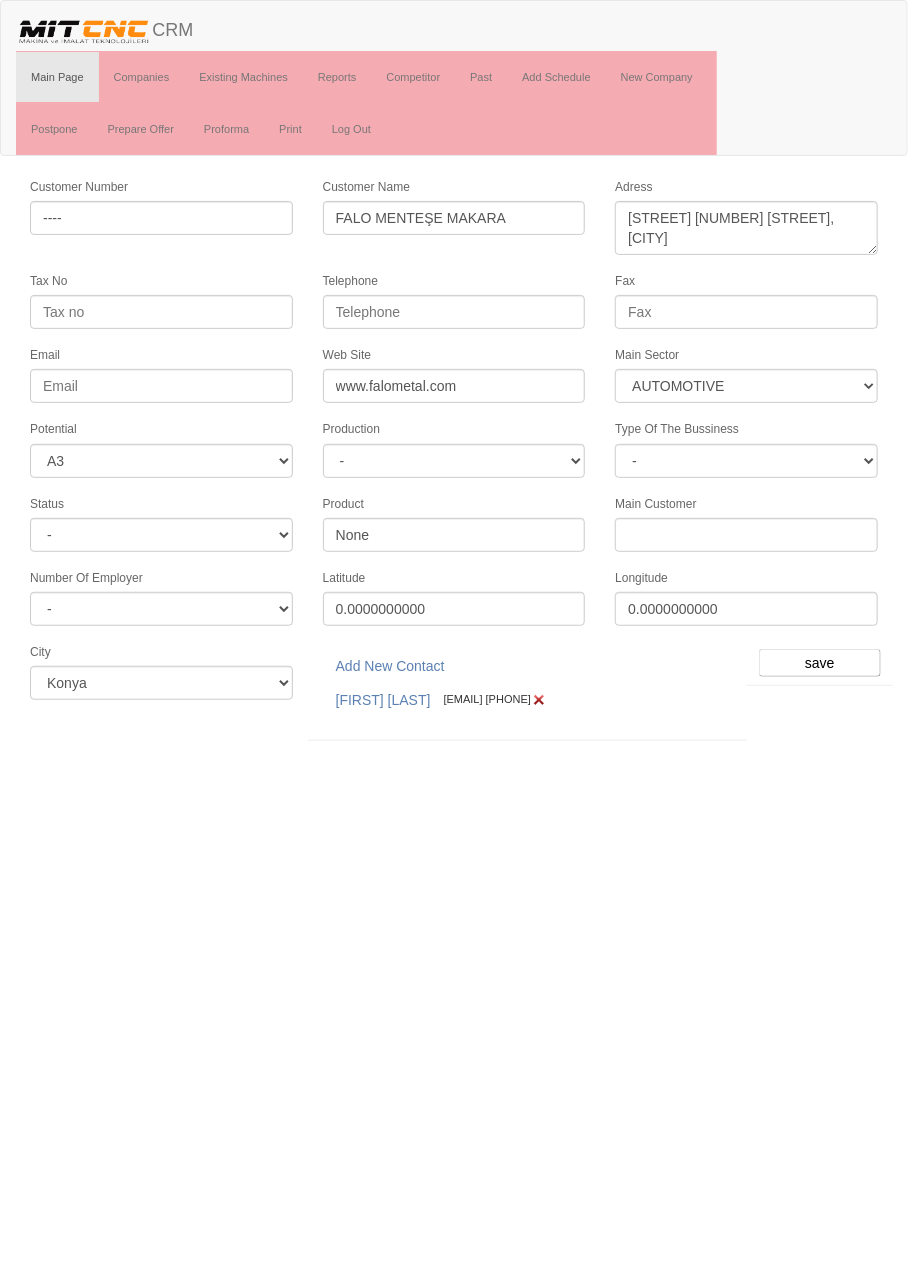click on "Toggle navigation
CRM
Main Page
Companies
Existing Machines
Reports
Competitor
Past
Add Schedule
New Company
Postpone
Prepare Offer
Proforma
Print
Log Out
Customer Number
----
Customer Name
FALO MENTEŞE MAKARA
Adress
FEVZİ ÇAKMAK MAH. 10768 SK. D BLOK NO:6/C Kaplamacılar San. Sit. KARATAY
Tax No
Telephone
Fax
Email
Web Site
www.falometal.com
Main Sector
-
-" at bounding box center [454, 370] 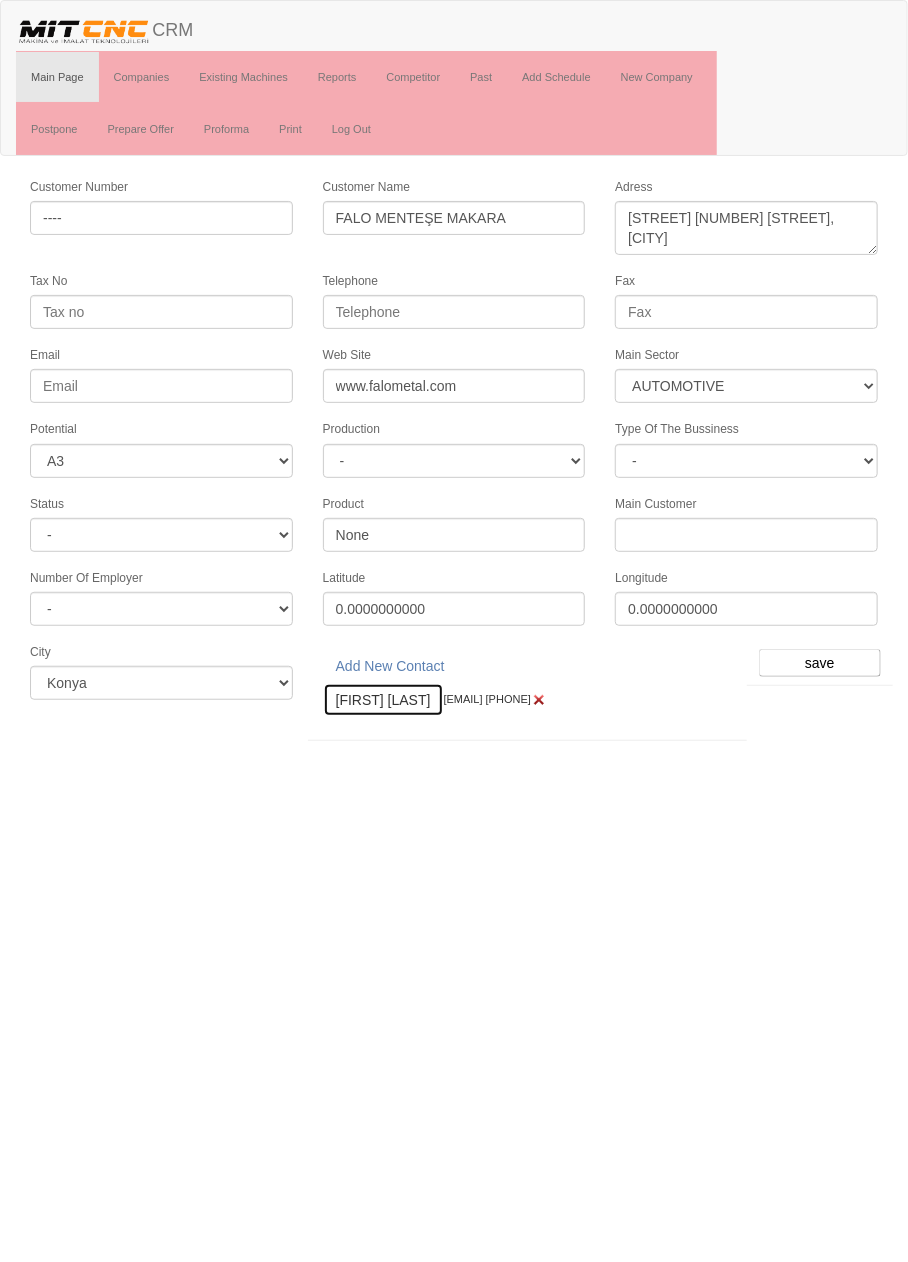 click on "Furkan Loras" at bounding box center (383, 700) 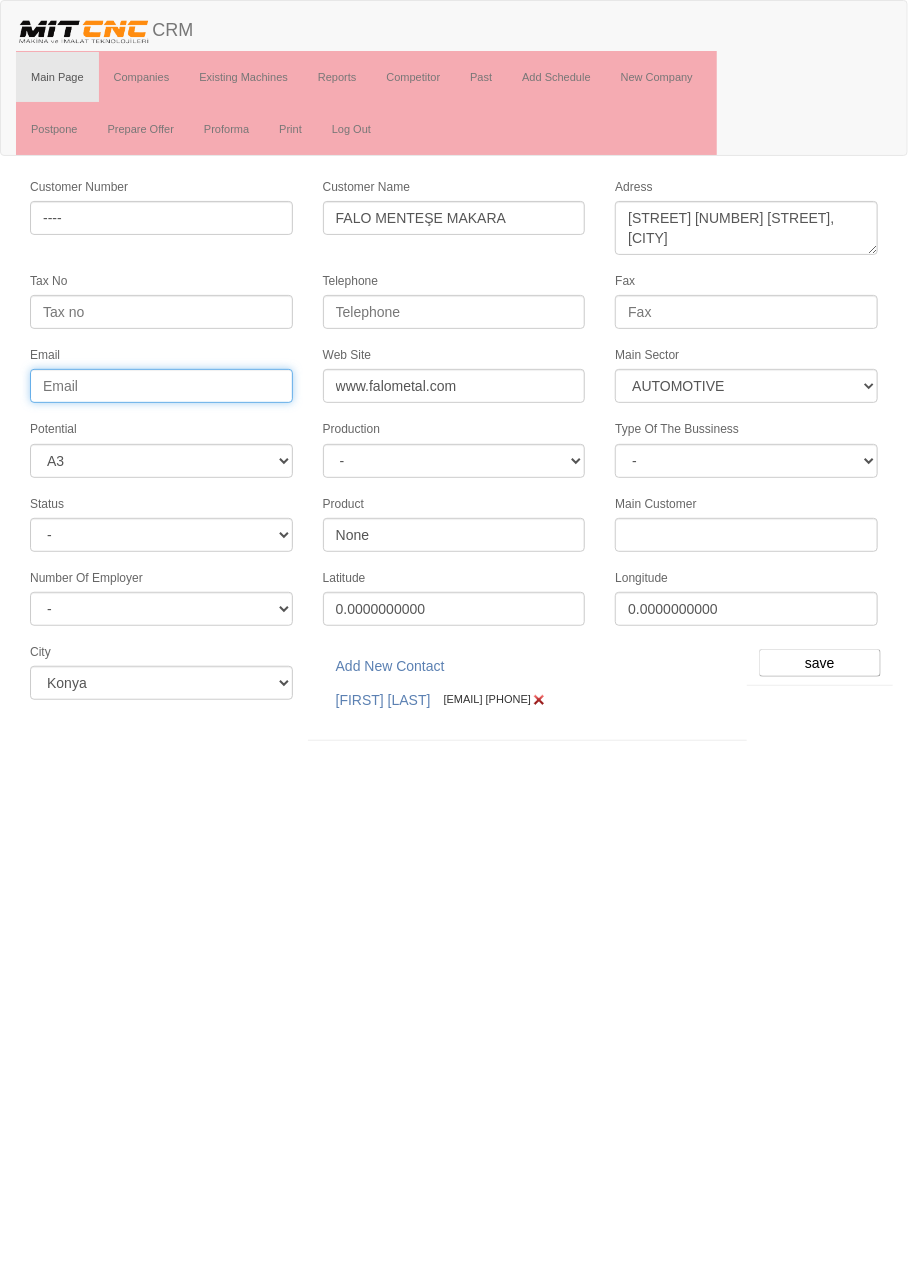 click on "Email" at bounding box center [161, 386] 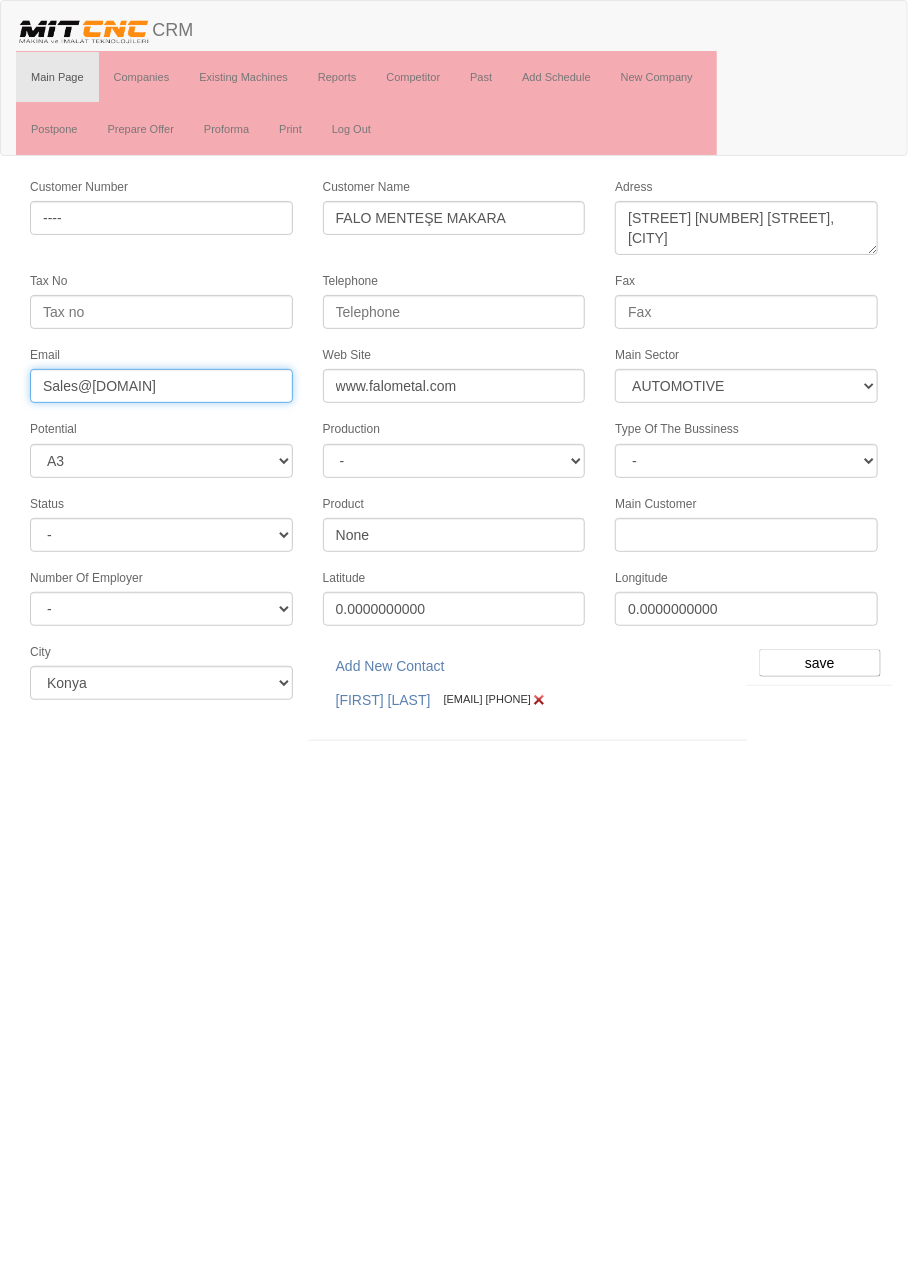 type on "Sales@falo.com.tr" 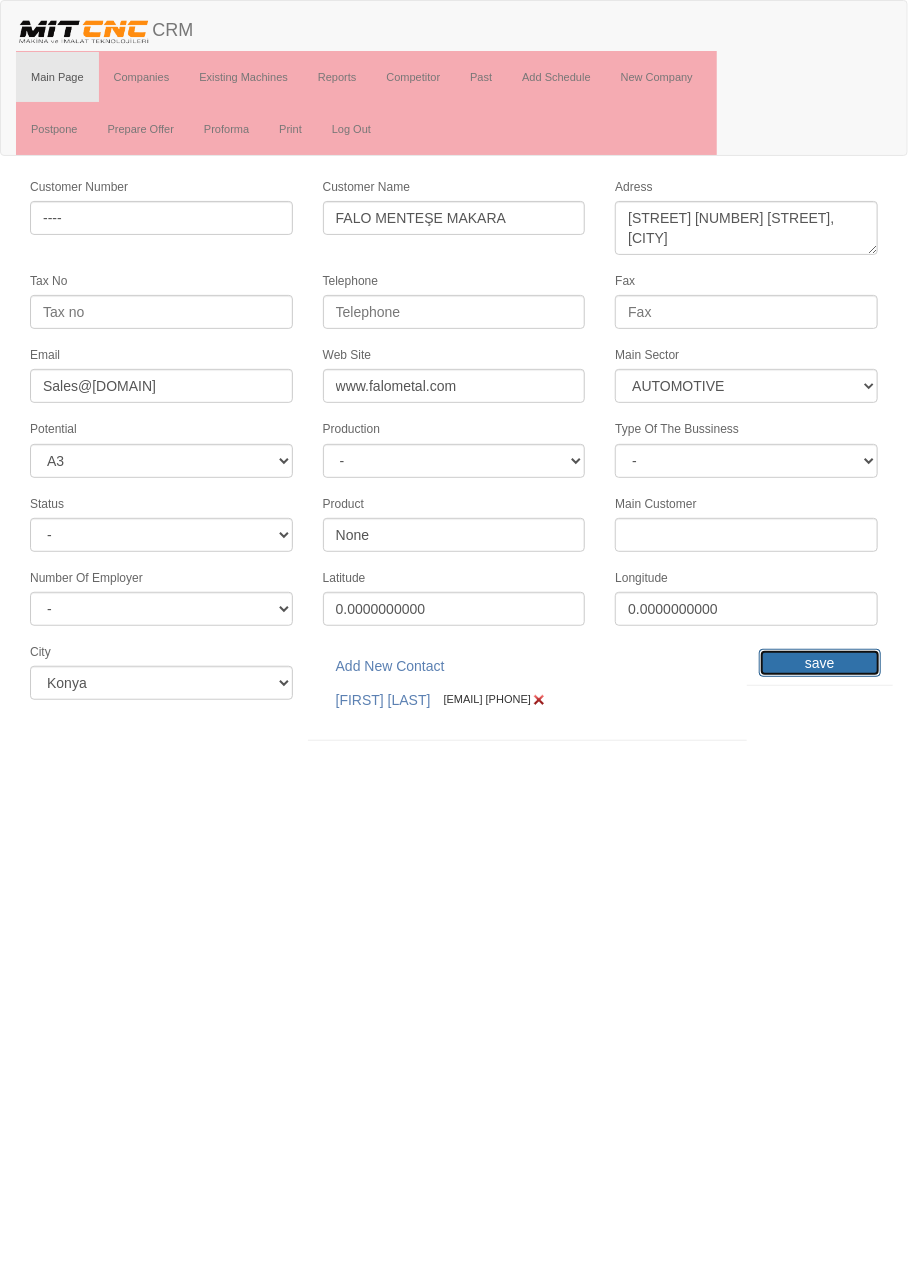 click on "save" at bounding box center [820, 663] 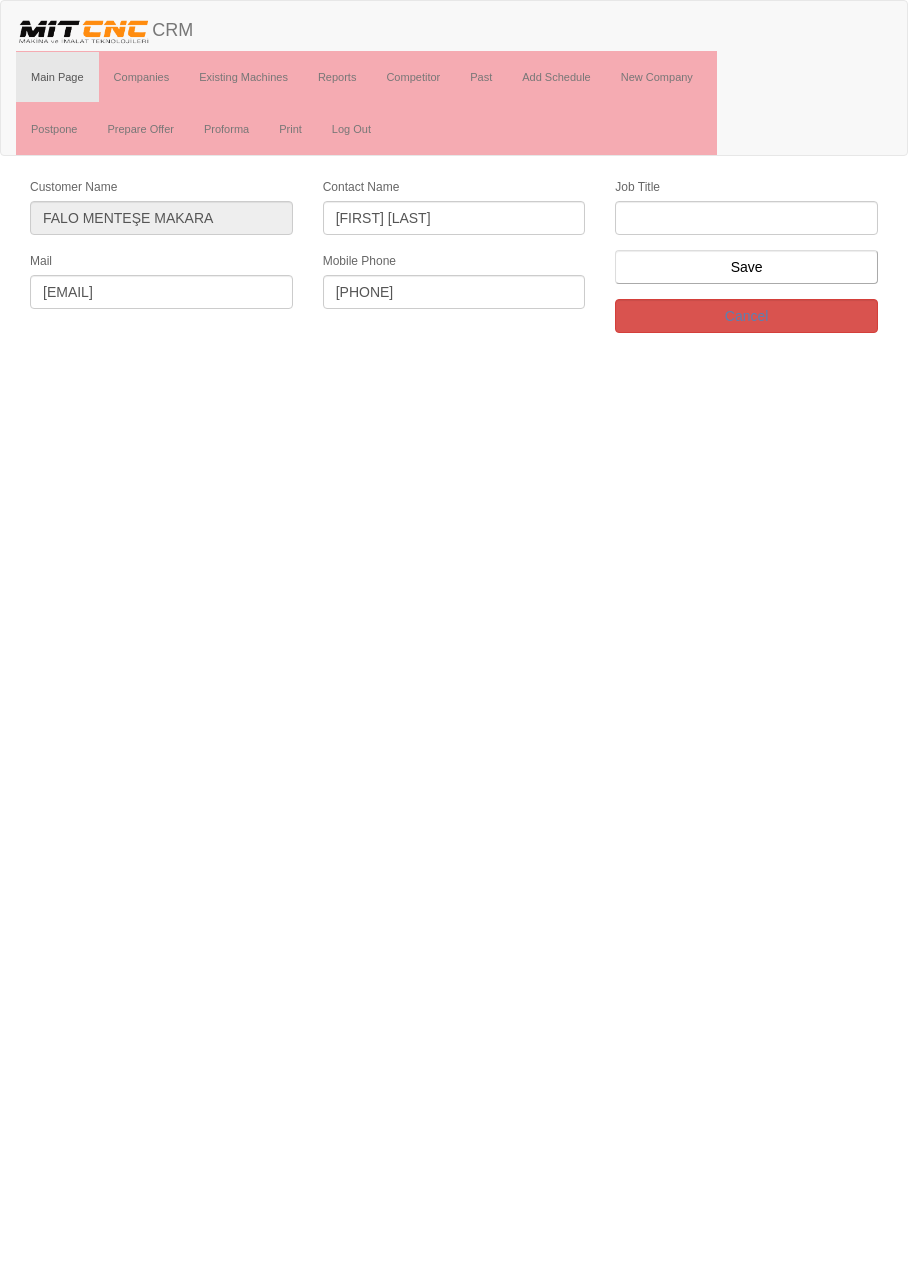 scroll, scrollTop: 0, scrollLeft: 0, axis: both 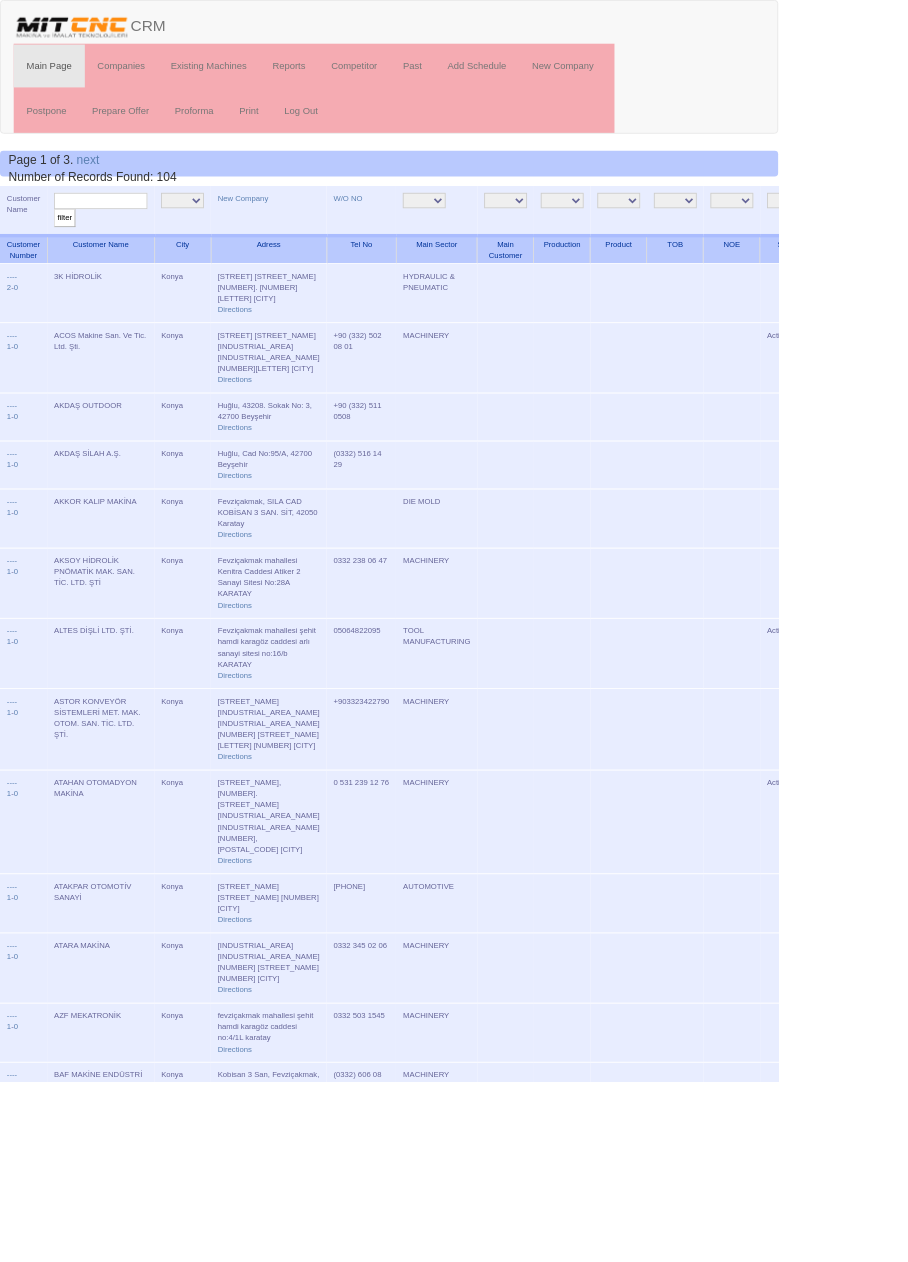 click at bounding box center (117, 234) 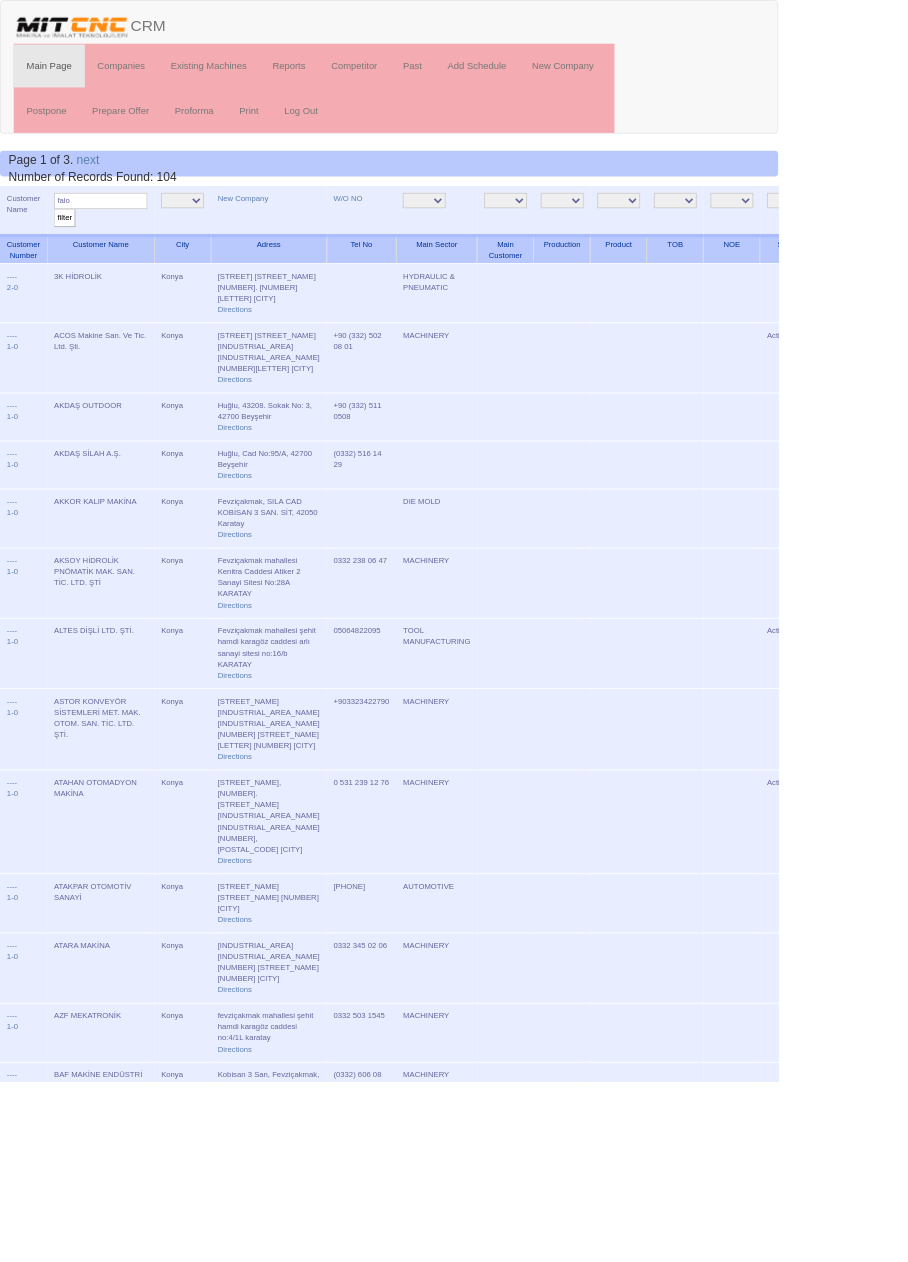 type on "falo" 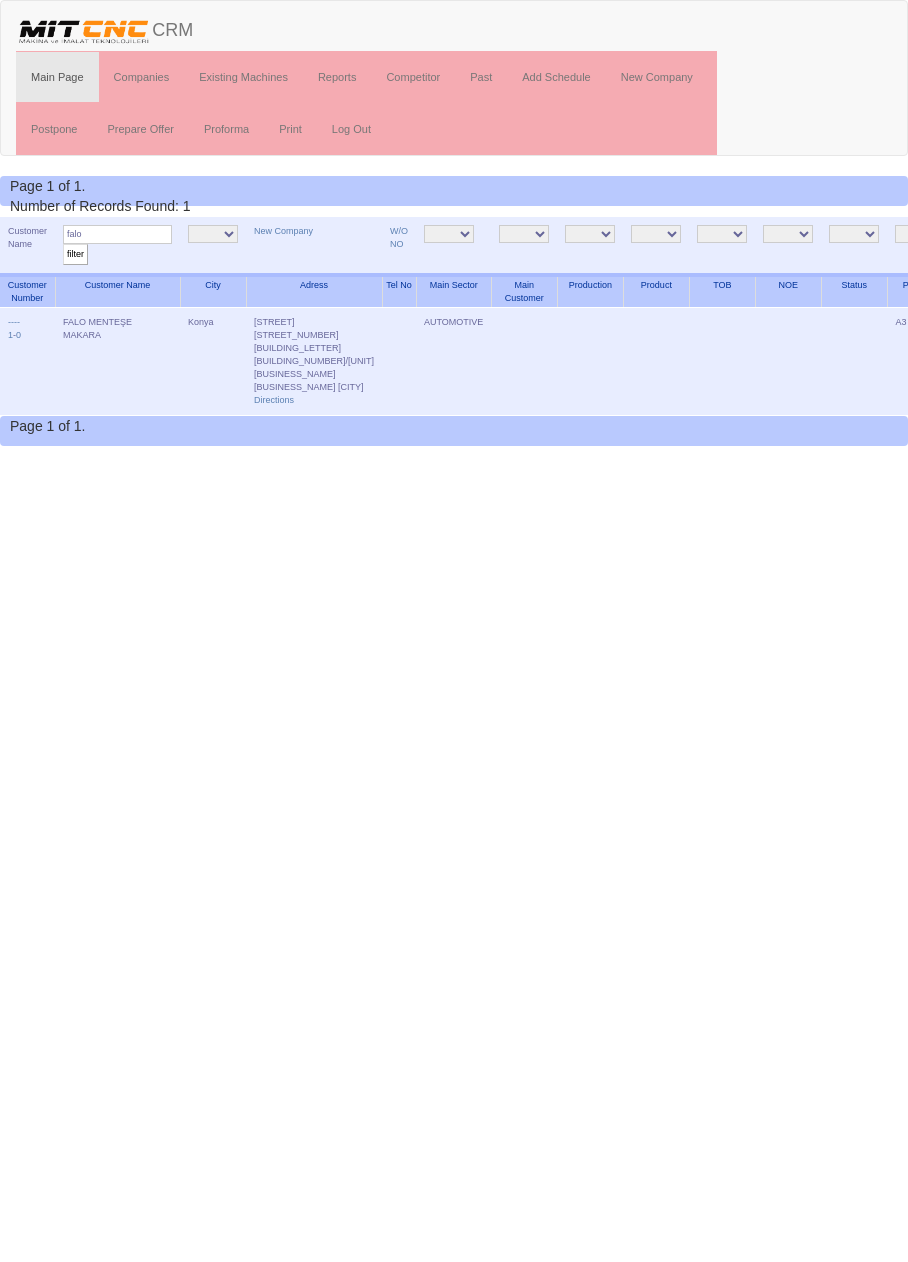 scroll, scrollTop: 0, scrollLeft: 0, axis: both 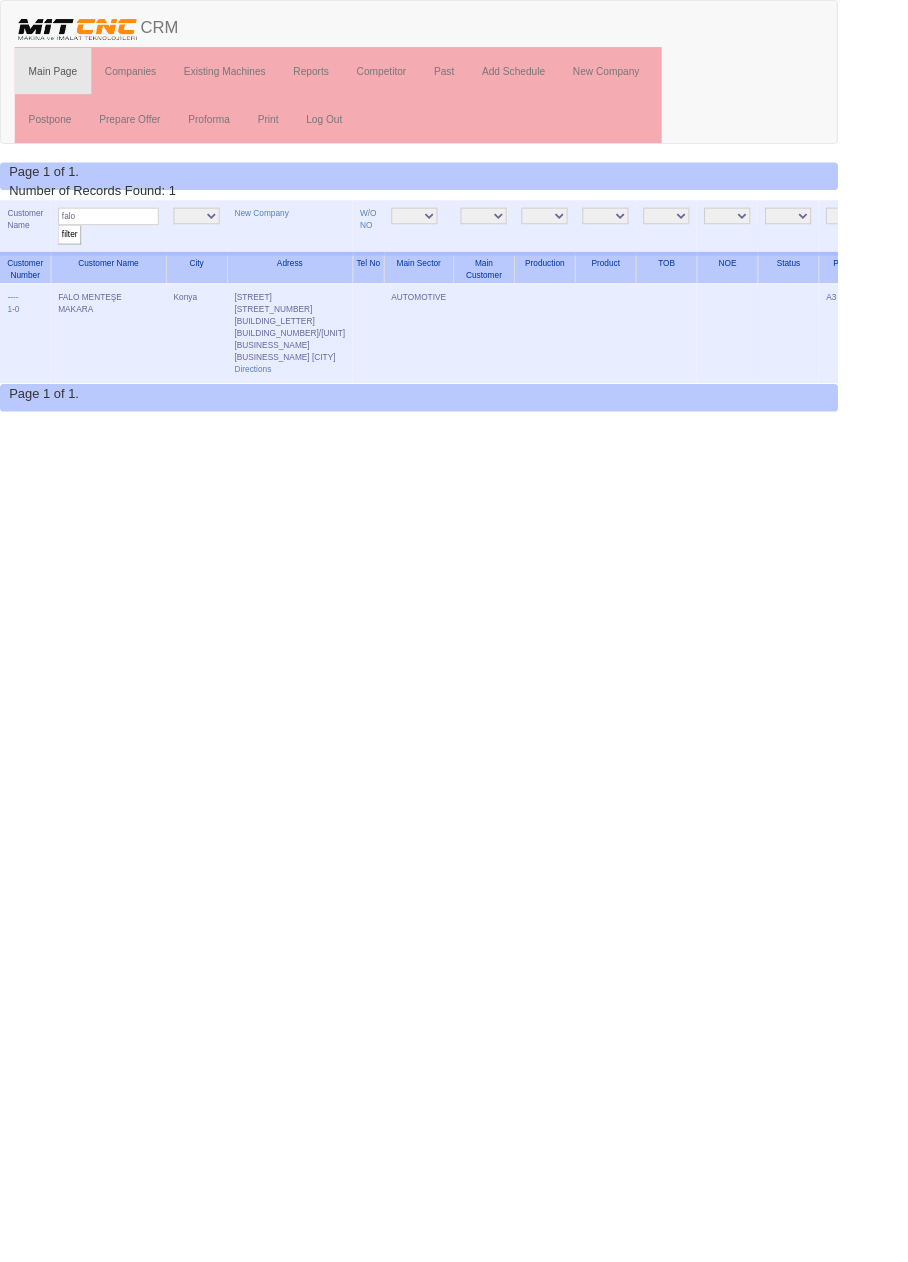 click on "Edit" at bounding box center [1035, 322] 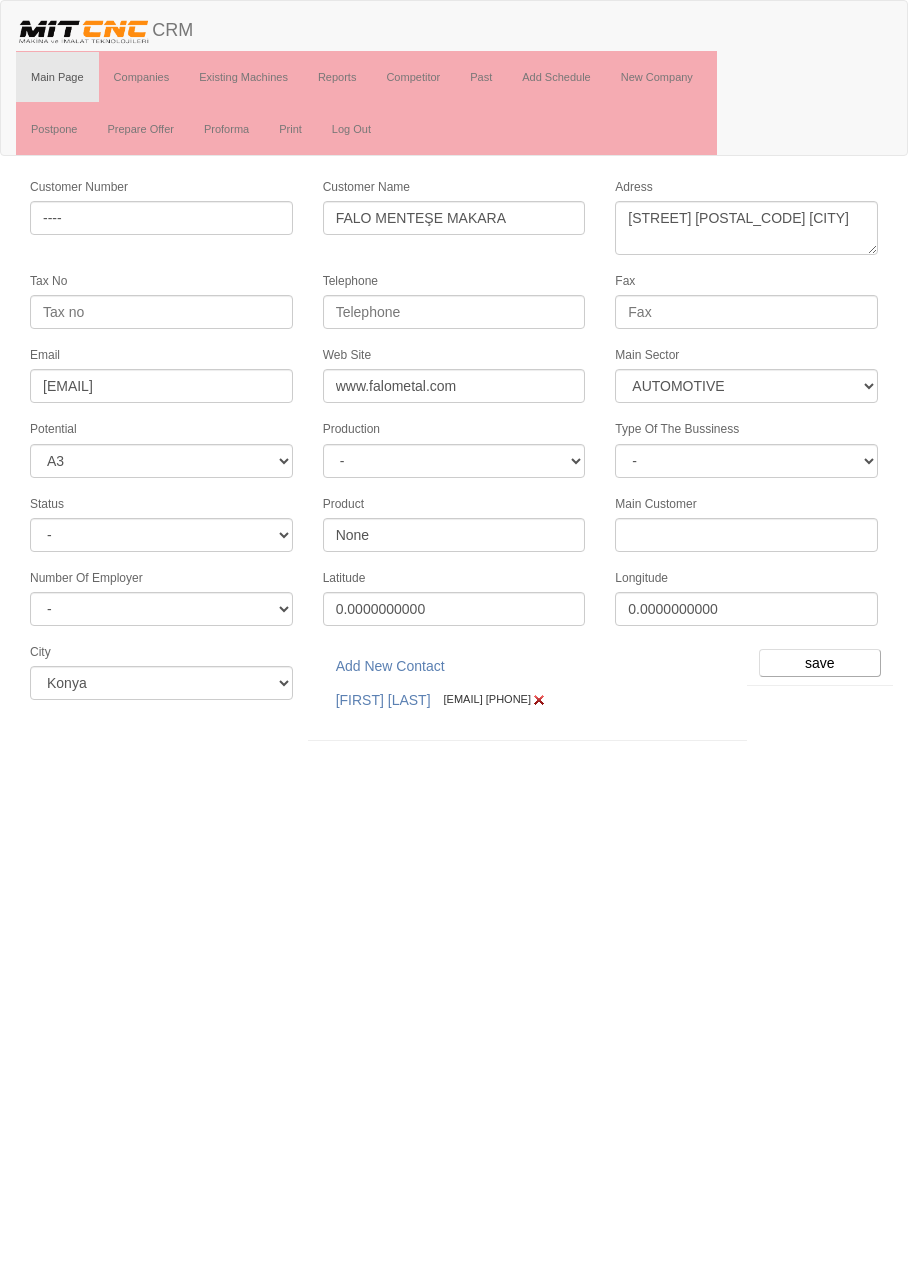 select on "370" 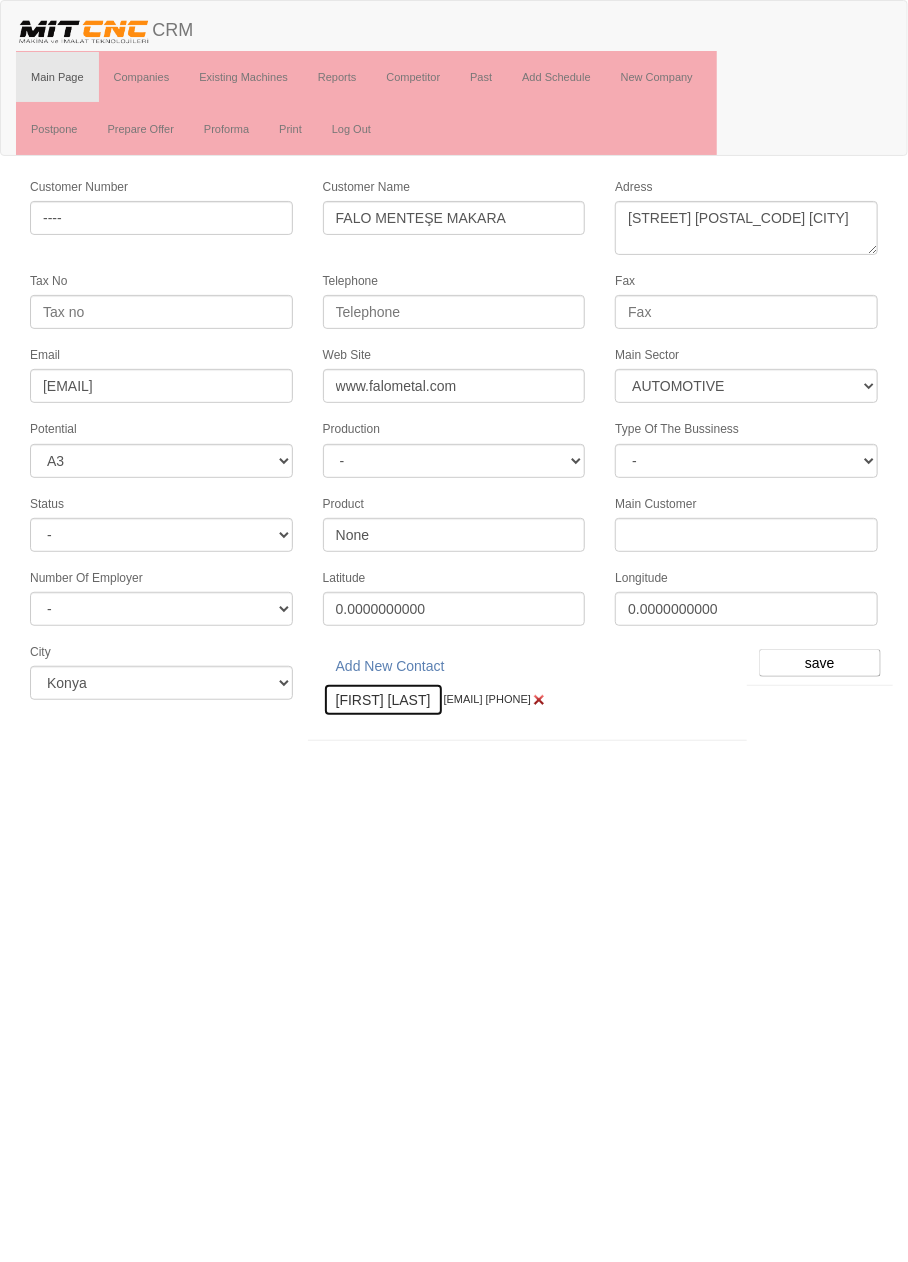 click on "[FIRST] [LAST]" at bounding box center (383, 700) 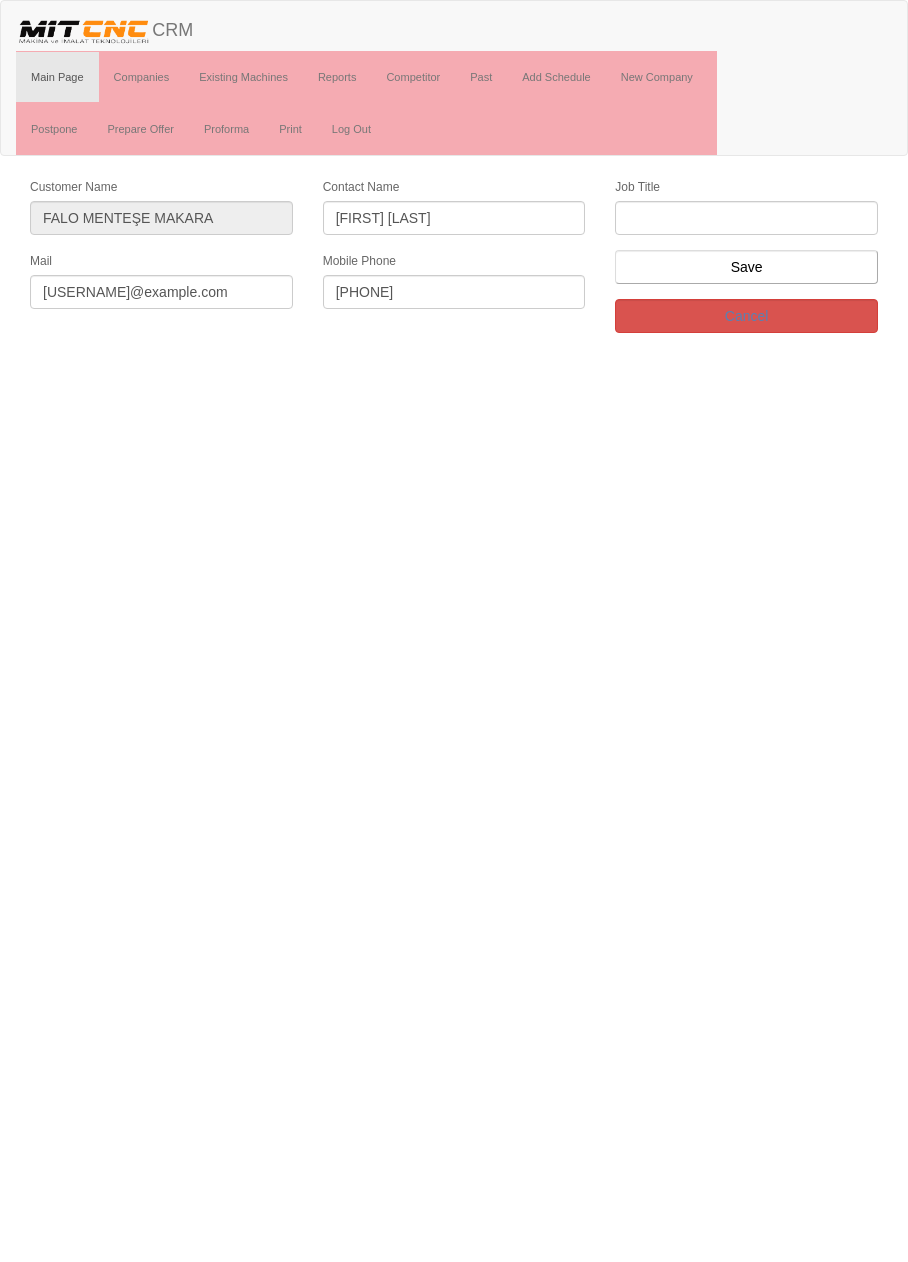 scroll, scrollTop: 0, scrollLeft: 0, axis: both 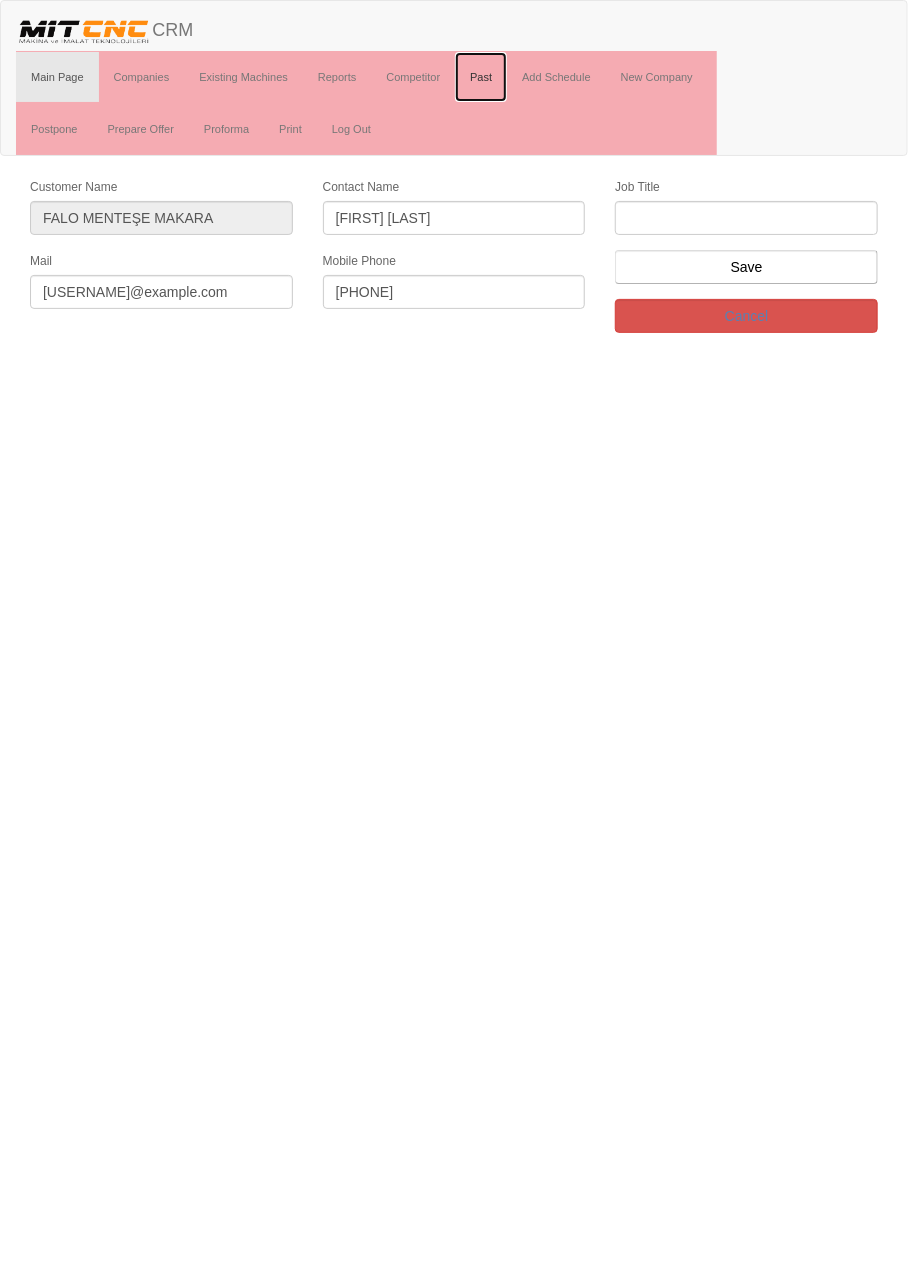 click on "Past" at bounding box center (481, 77) 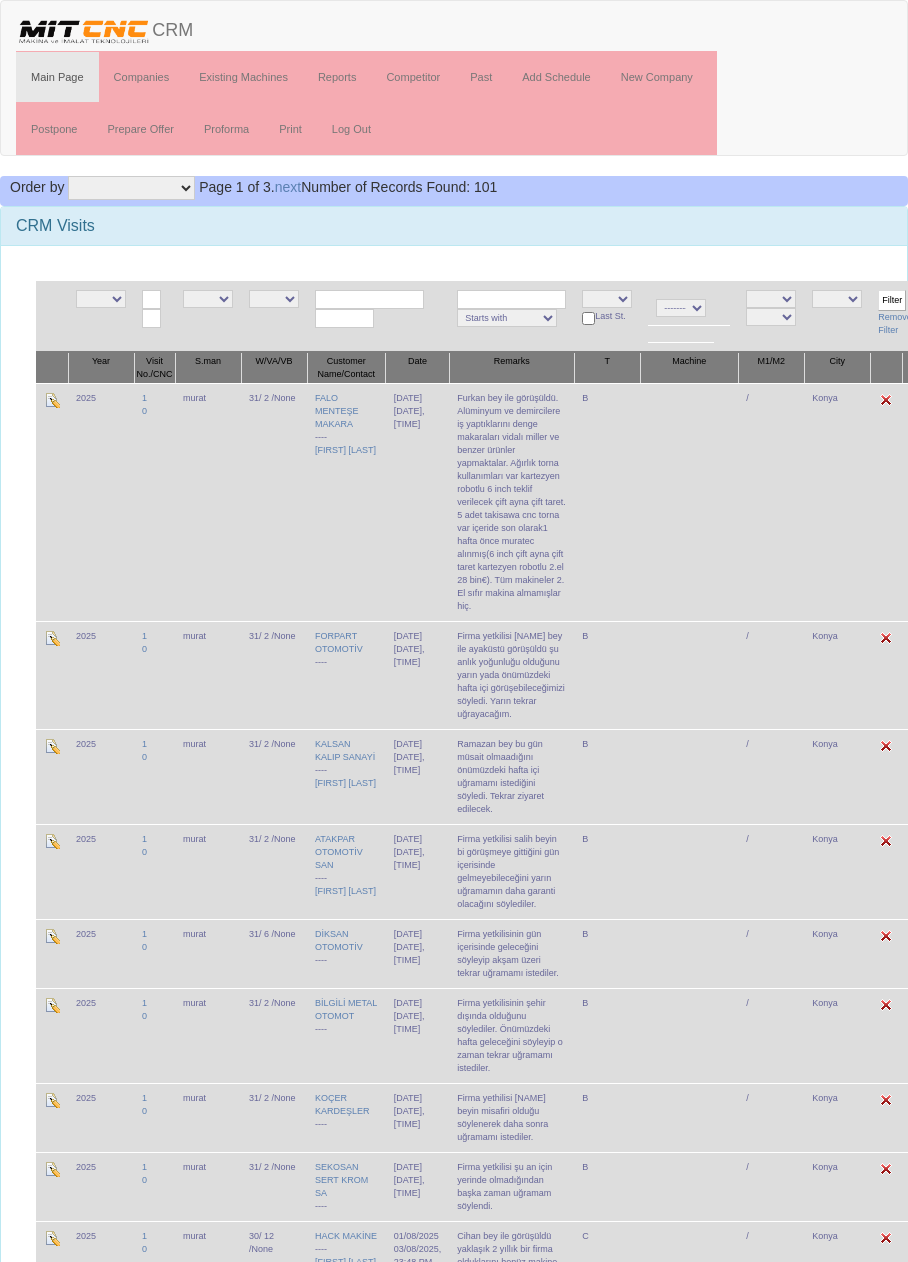 scroll, scrollTop: 0, scrollLeft: 0, axis: both 